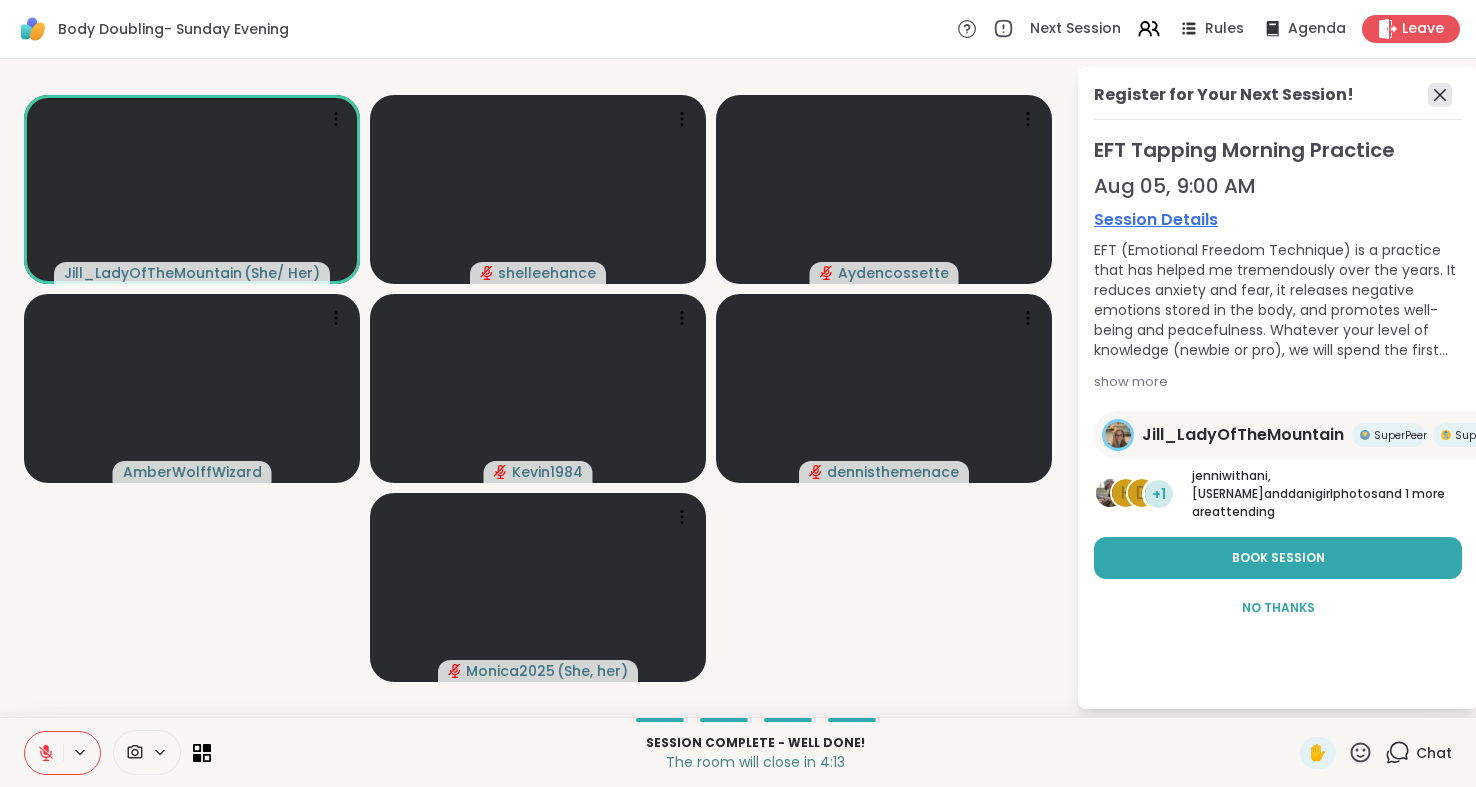 scroll, scrollTop: 0, scrollLeft: 0, axis: both 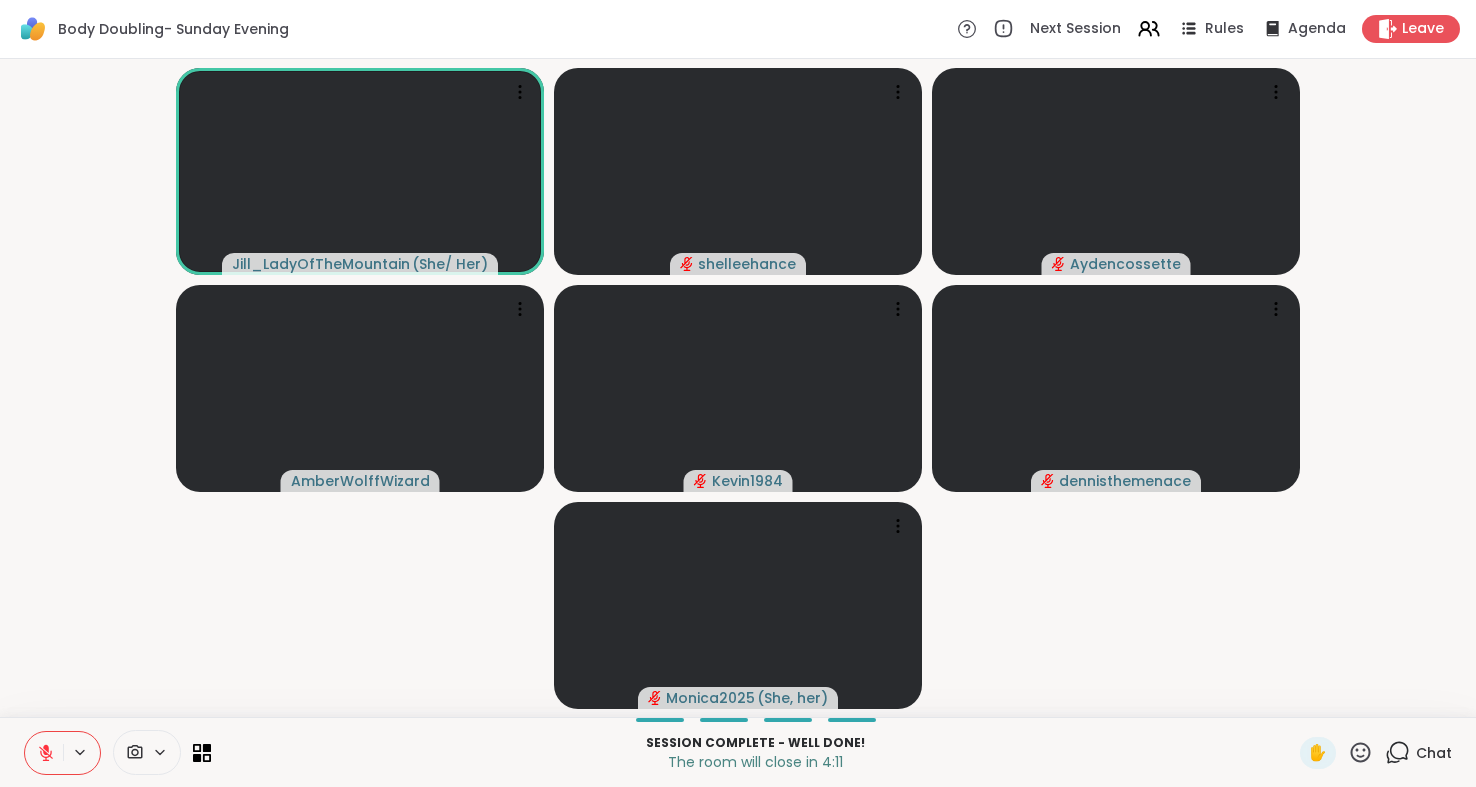 click on "Chat" at bounding box center (1434, 753) 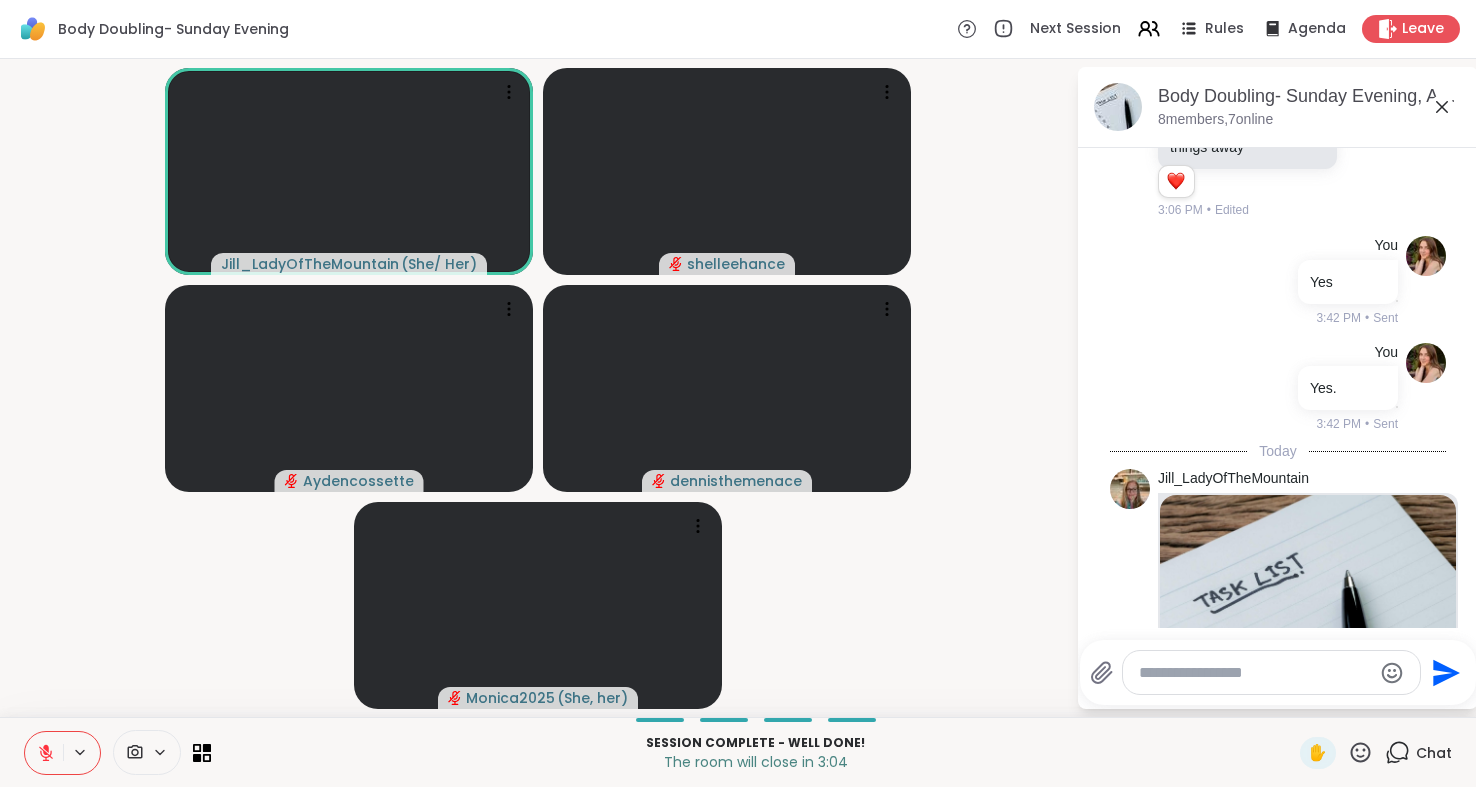 scroll, scrollTop: 596, scrollLeft: 0, axis: vertical 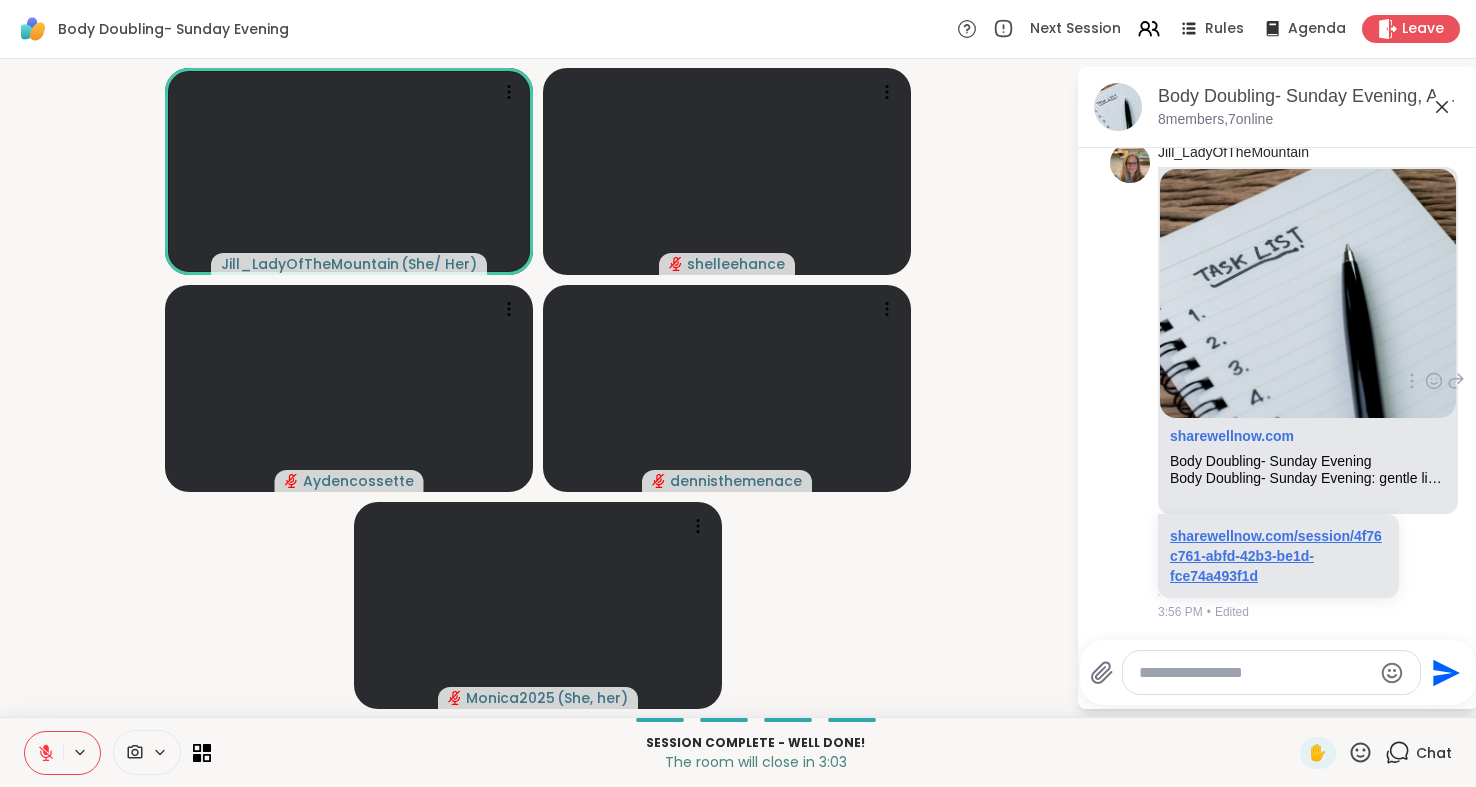 click on "sharewellnow.com/session/4f76c761-abfd-42b3-be1d-fce74a493f1d" at bounding box center [1276, 556] 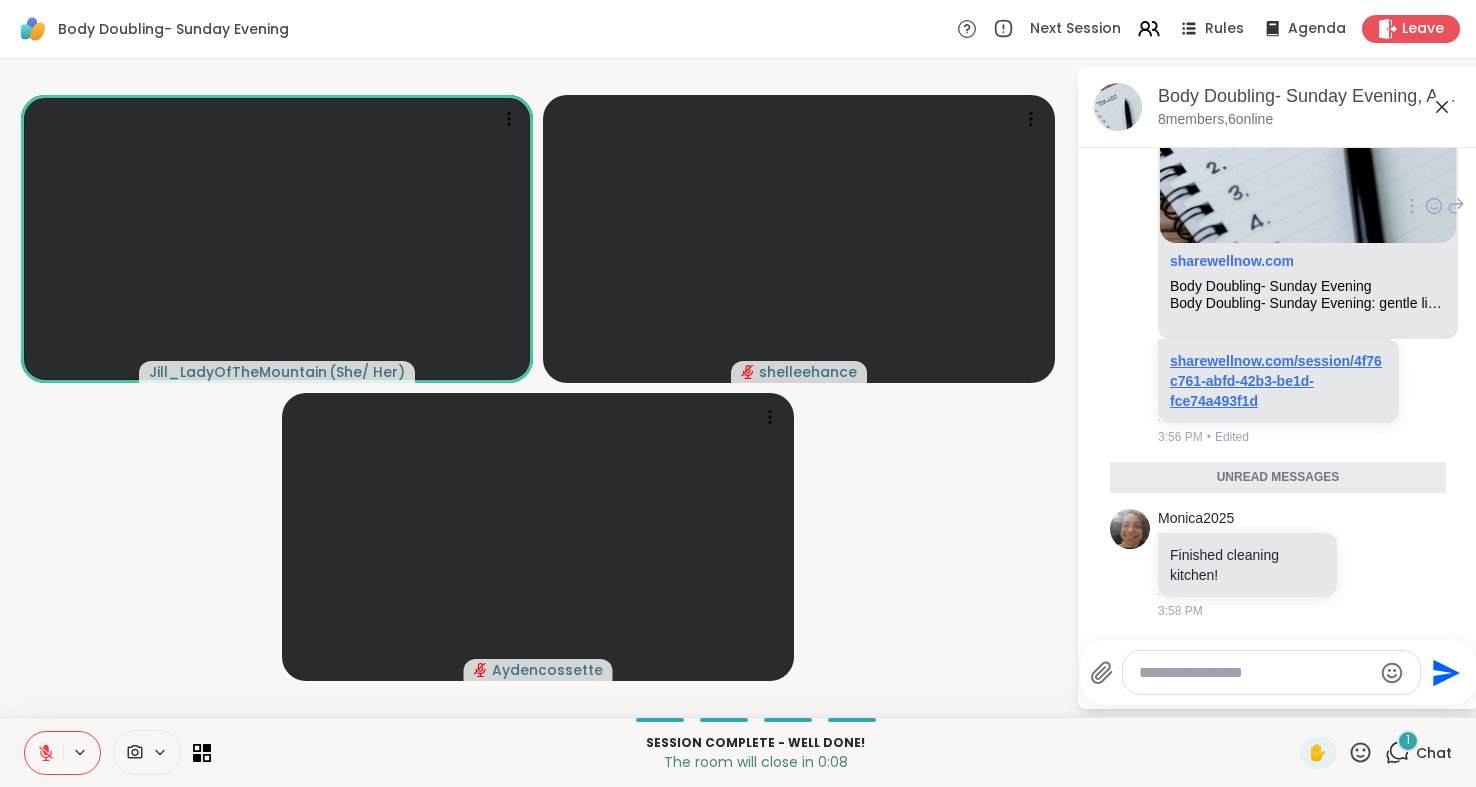scroll, scrollTop: 723, scrollLeft: 0, axis: vertical 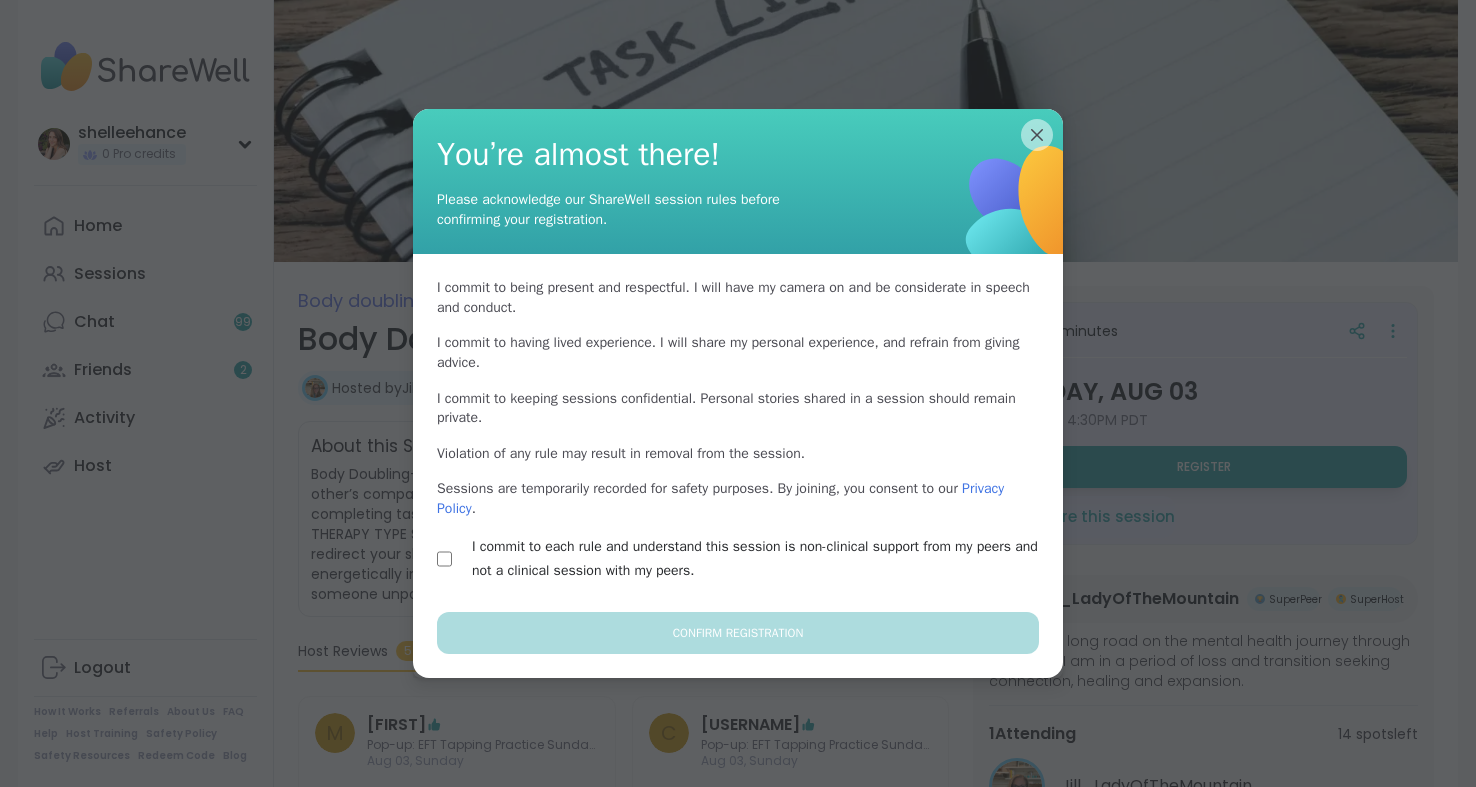click on "I commit to each rule and understand this session is non-clinical support from my peers and not a clinical session with my peers." at bounding box center [761, 559] 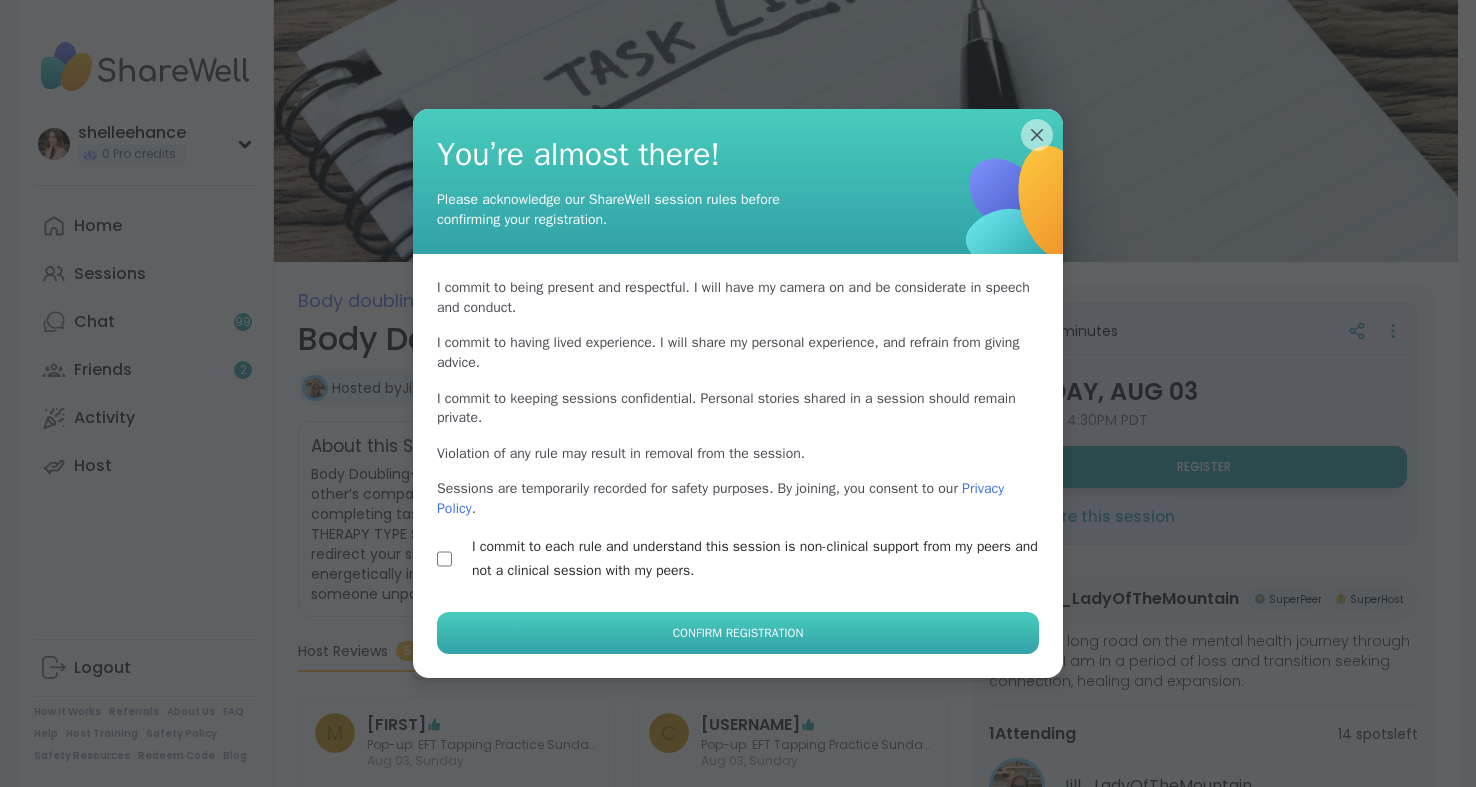 click on "Confirm Registration" at bounding box center [738, 633] 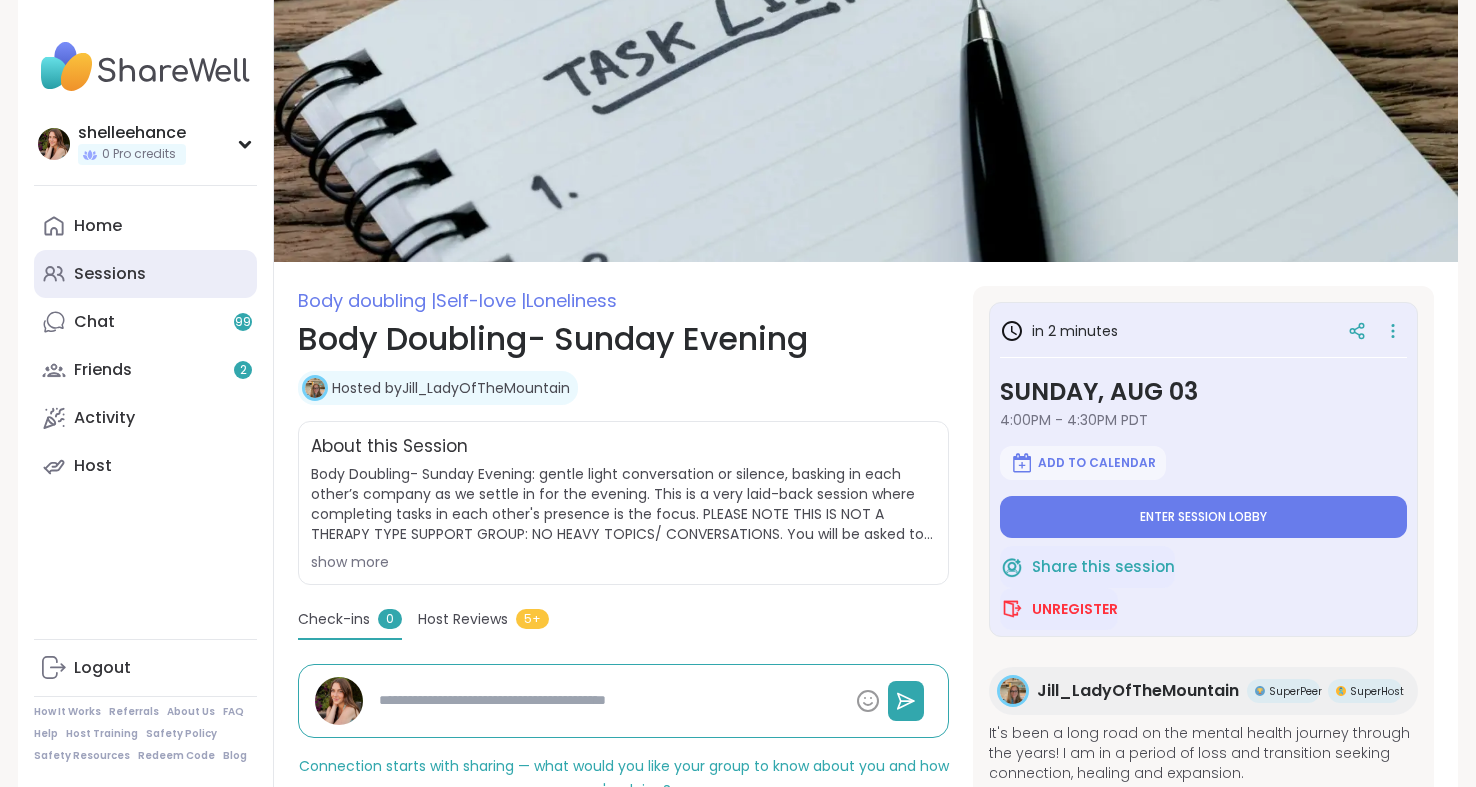 click on "Sessions" at bounding box center (145, 274) 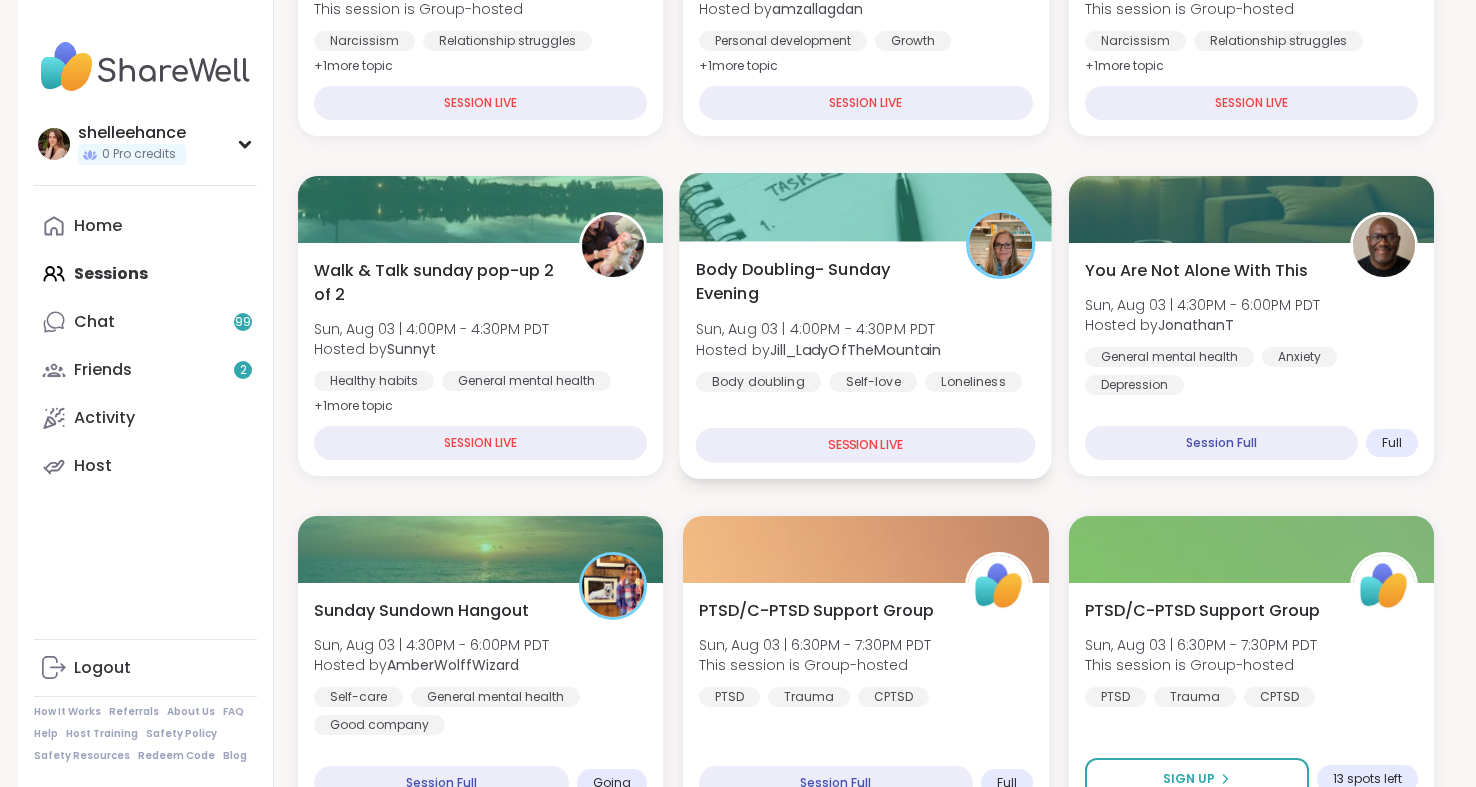 scroll, scrollTop: 926, scrollLeft: 0, axis: vertical 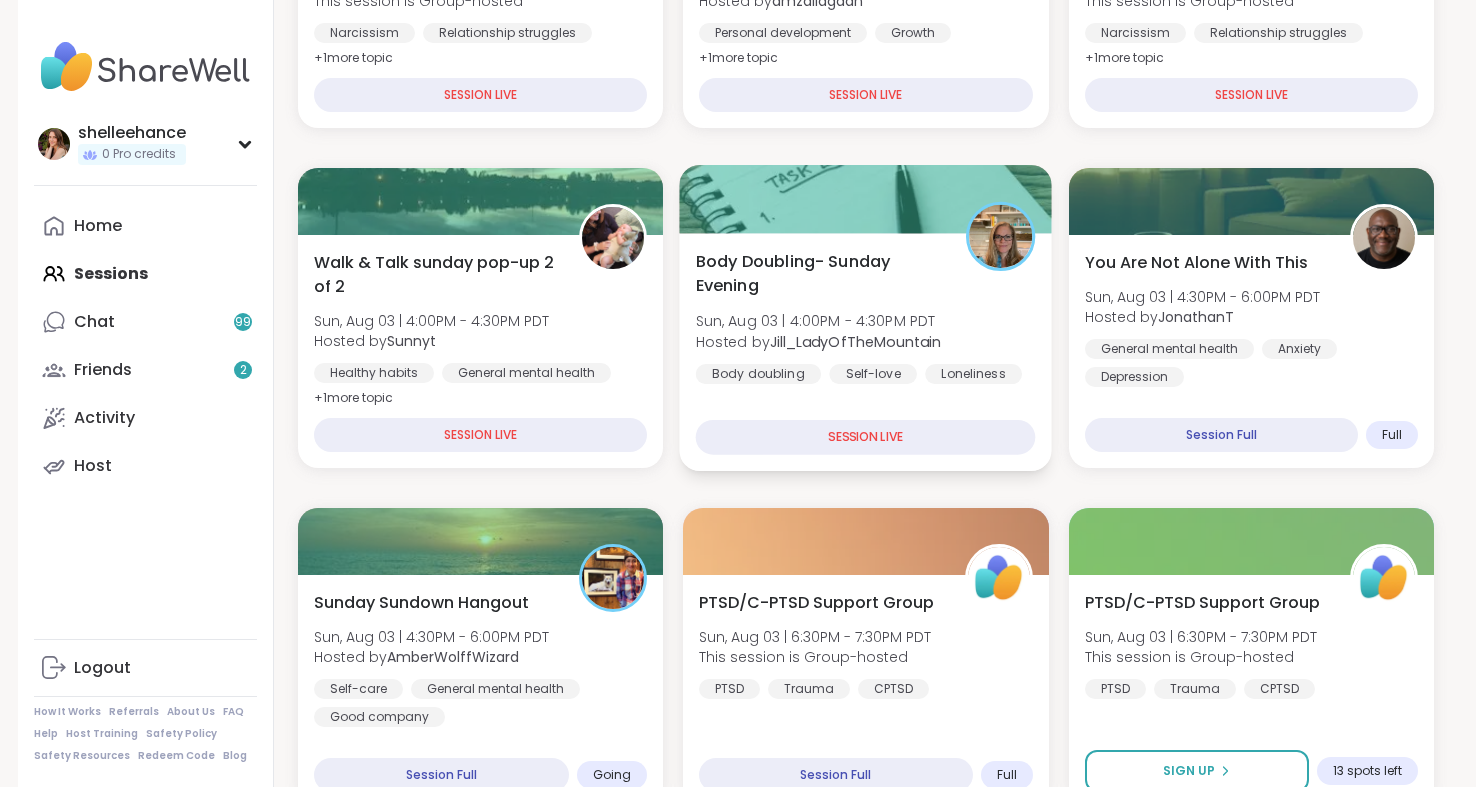 click on "Body Doubling- [DAY] Evening [DATE] | [TIME] - [TIME] [TIMEZONE] Hosted by  @[USERNAME] Body doubling Self-love Loneliness" at bounding box center (866, 316) 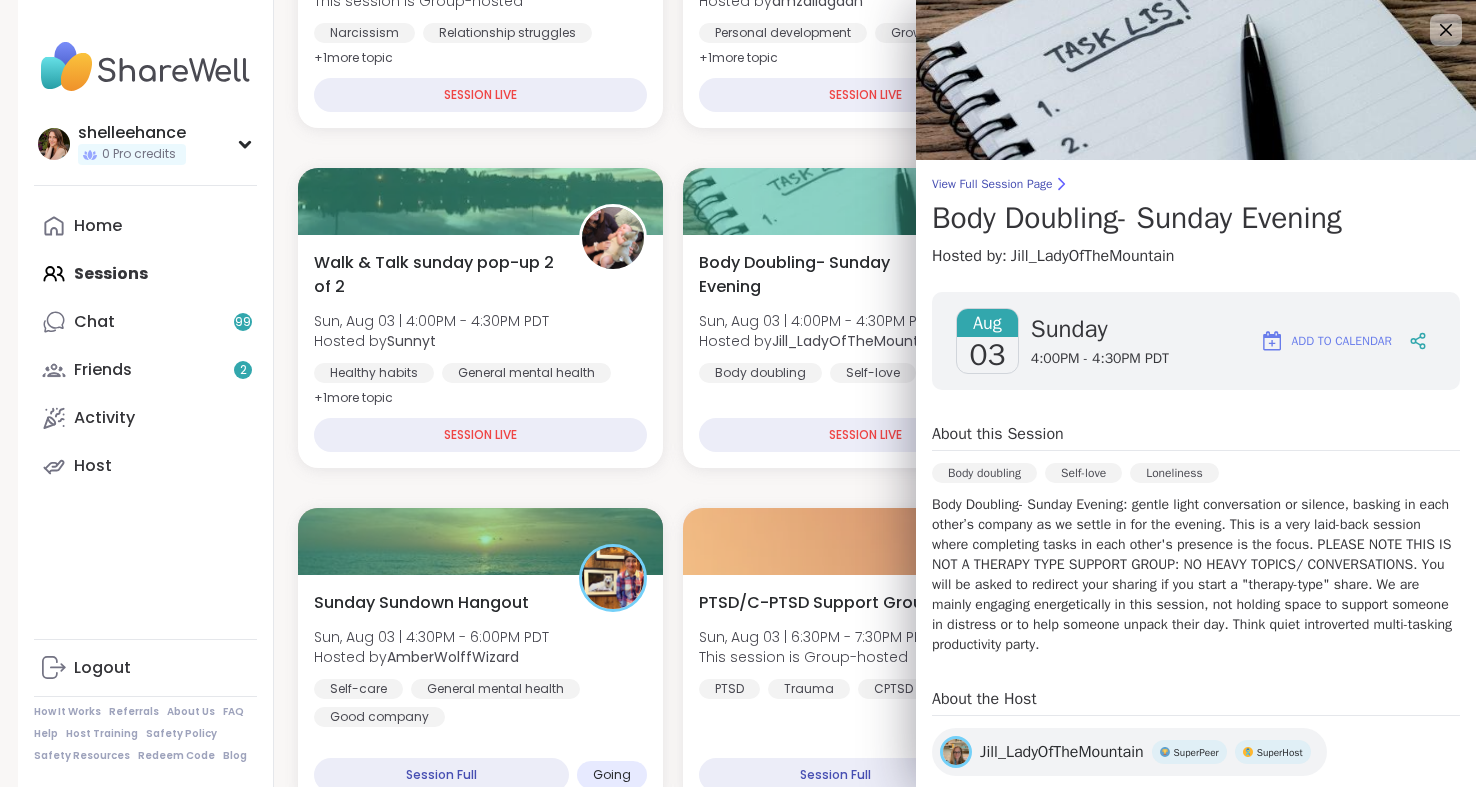 scroll, scrollTop: 85, scrollLeft: 0, axis: vertical 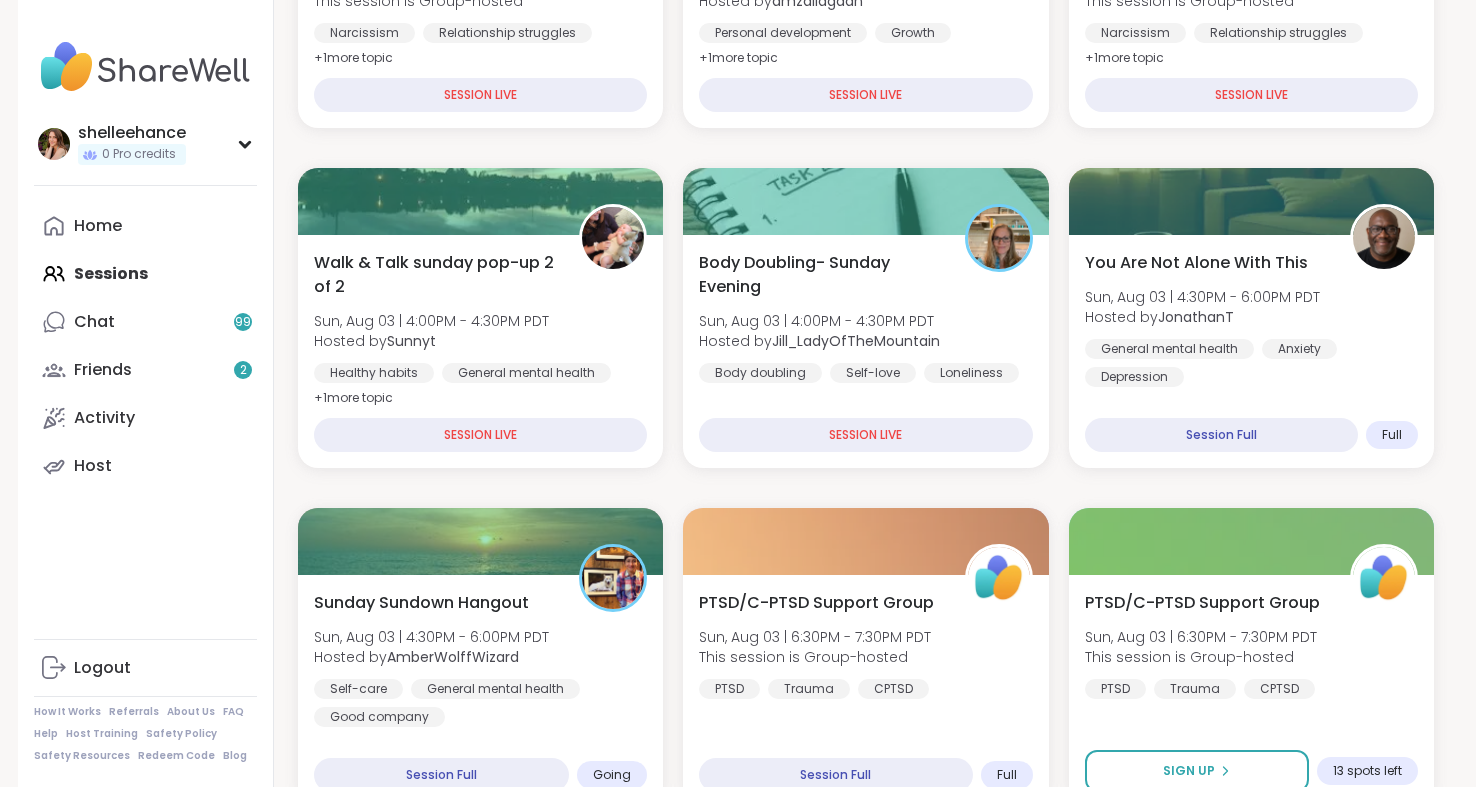 click on "Home Sessions Chat 99 Friends 2 Activity Host" at bounding box center (145, 346) 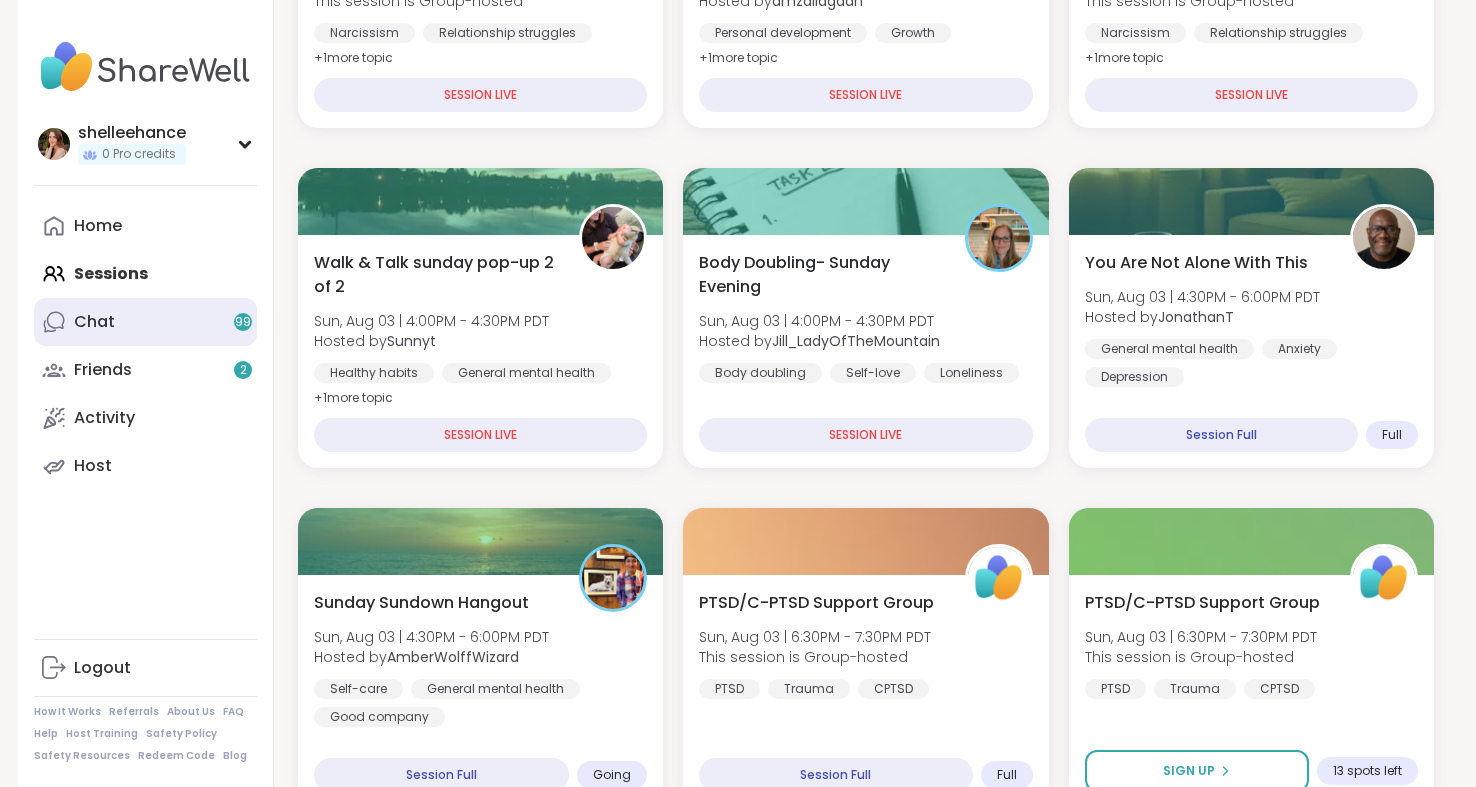 click on "Chat 99" at bounding box center (145, 322) 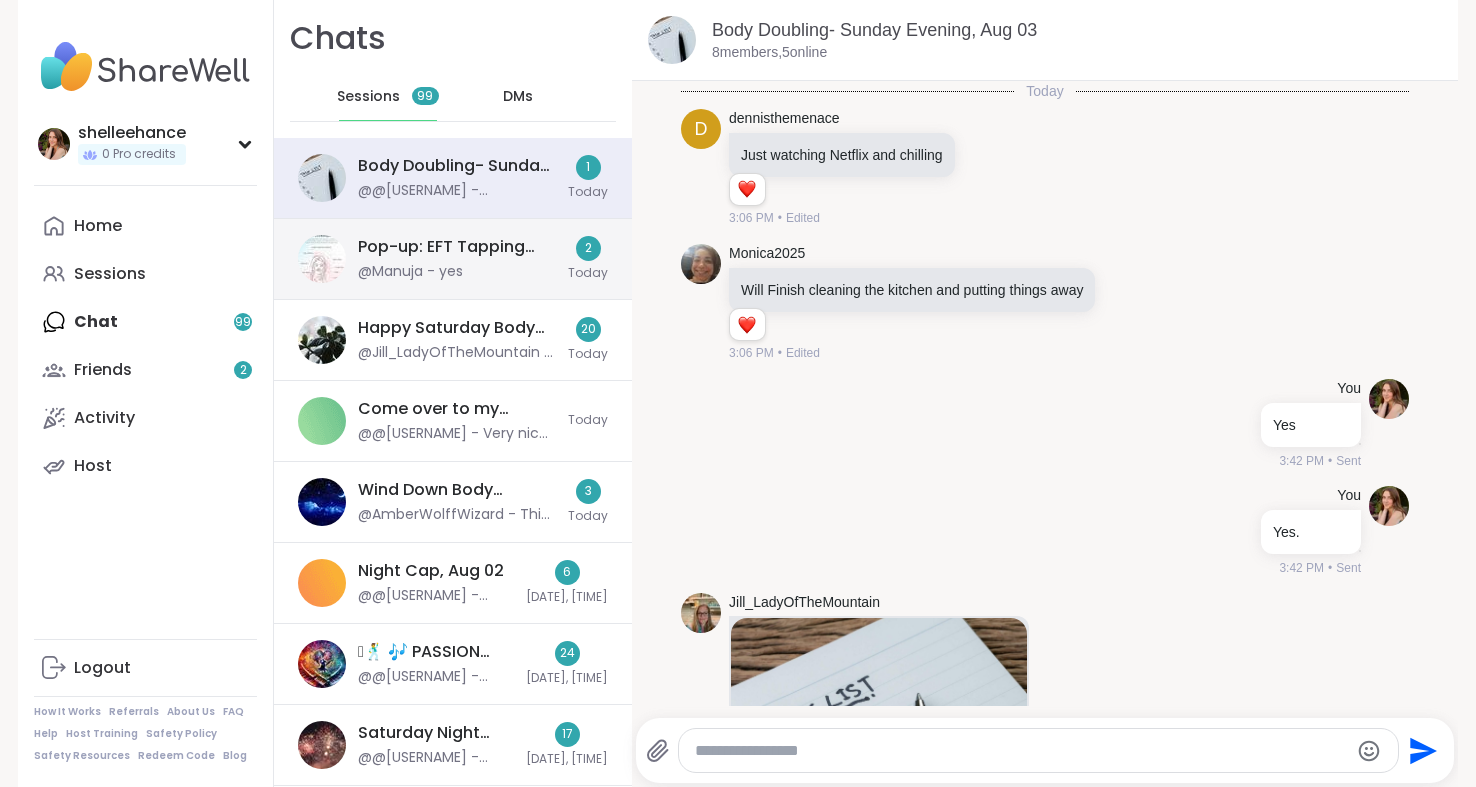 scroll, scrollTop: 720, scrollLeft: 0, axis: vertical 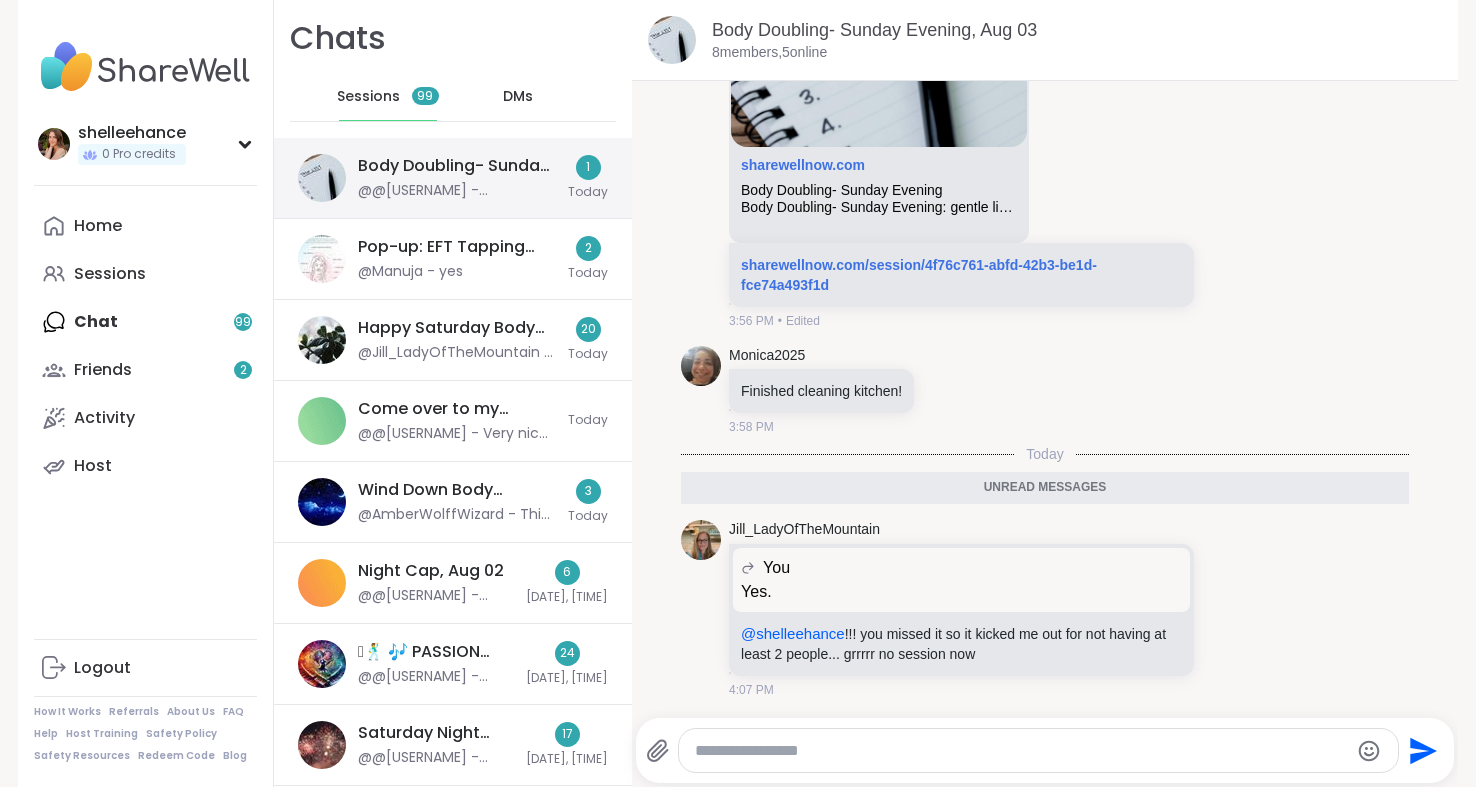 click on "Body Doubling- Sunday Evening, Aug 03" at bounding box center [457, 166] 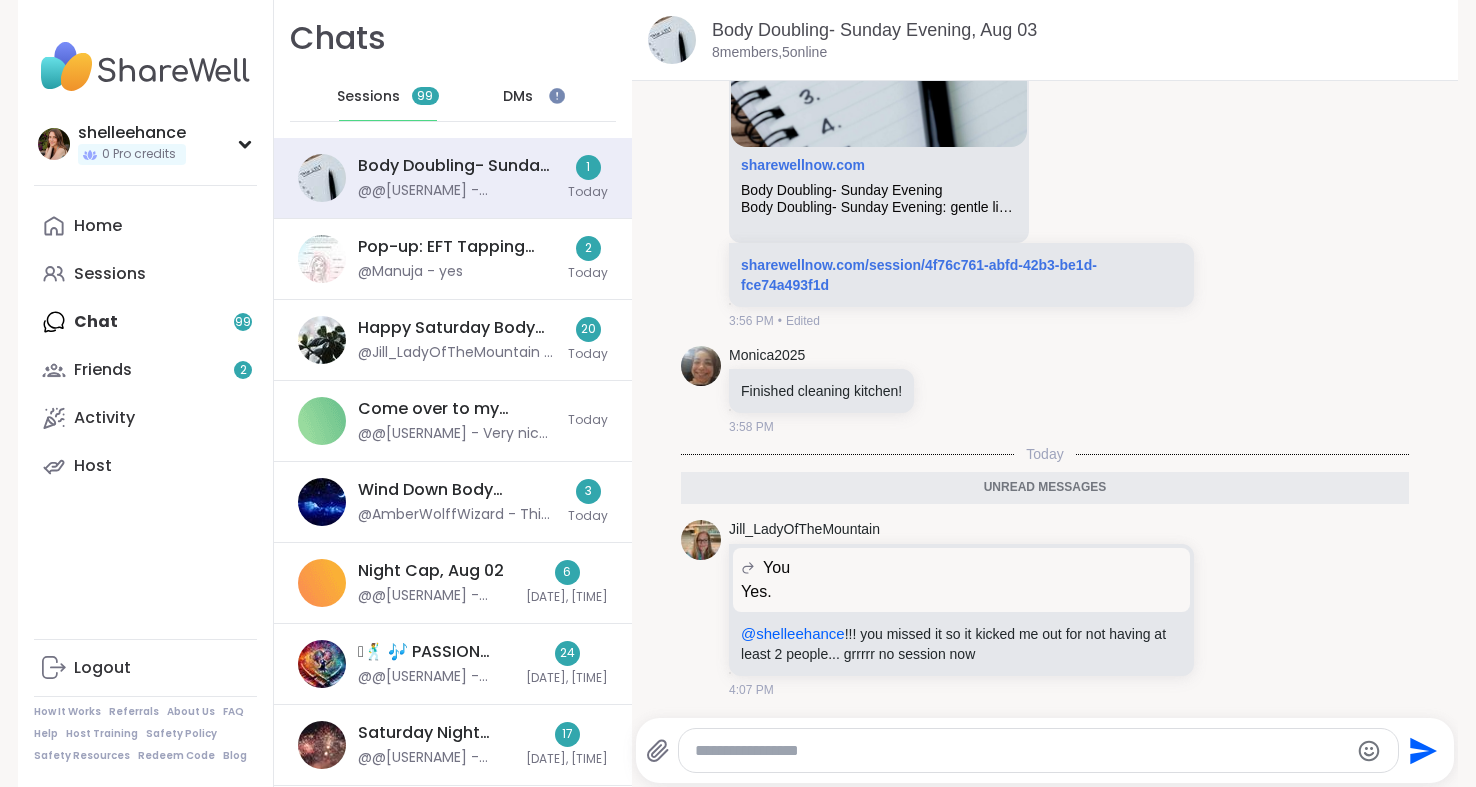 click at bounding box center [1021, 751] 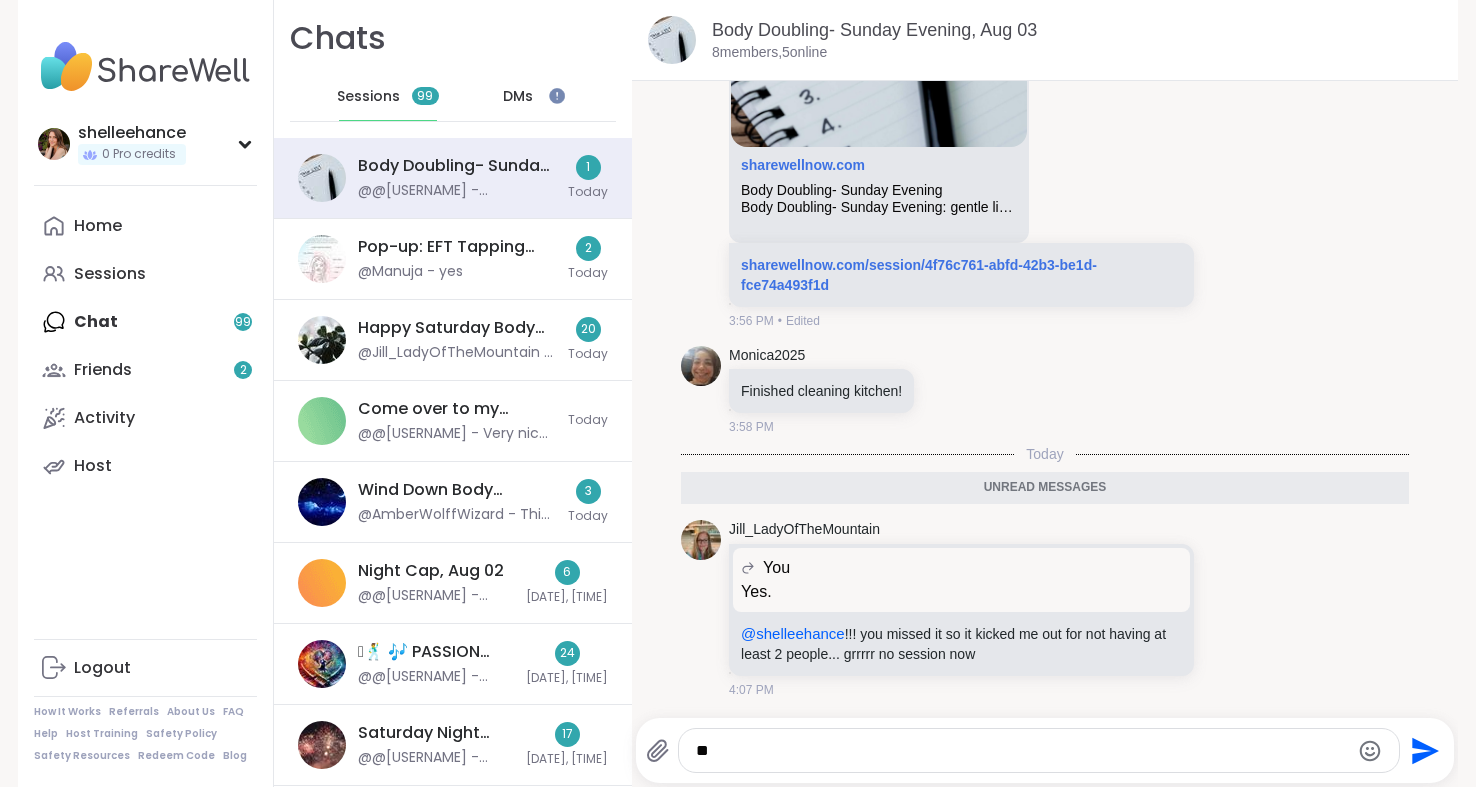 type on "*" 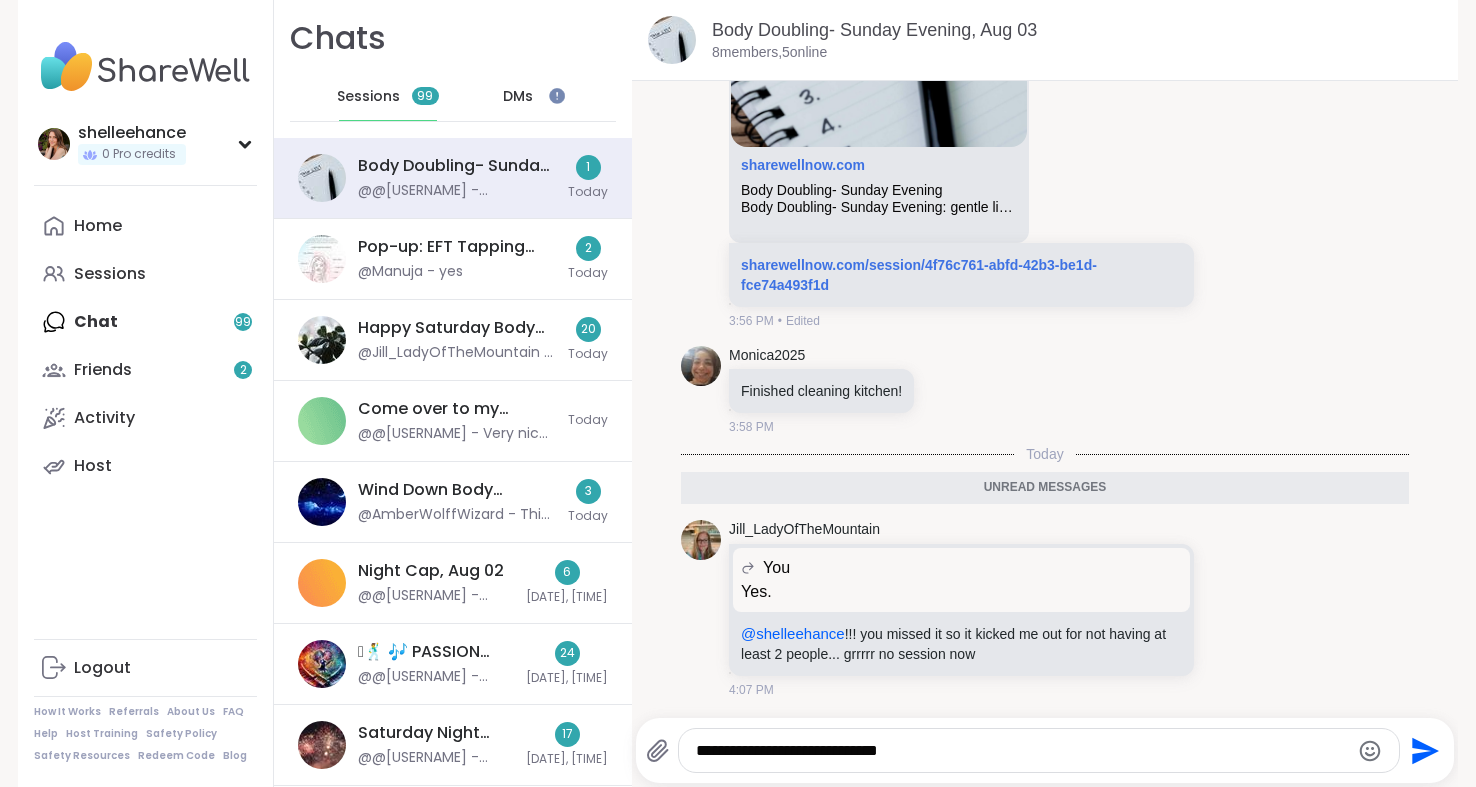 type on "**********" 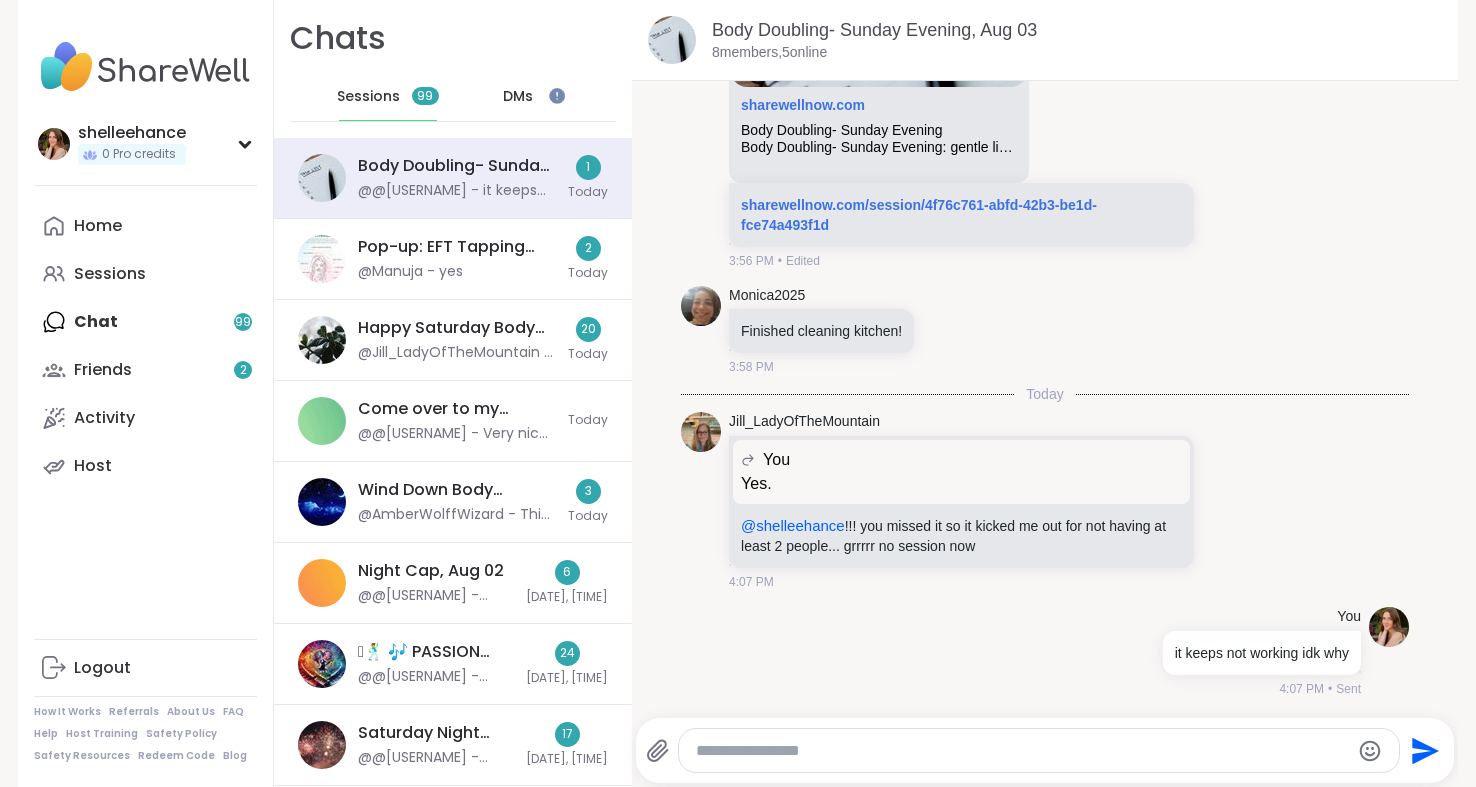 scroll, scrollTop: 779, scrollLeft: 0, axis: vertical 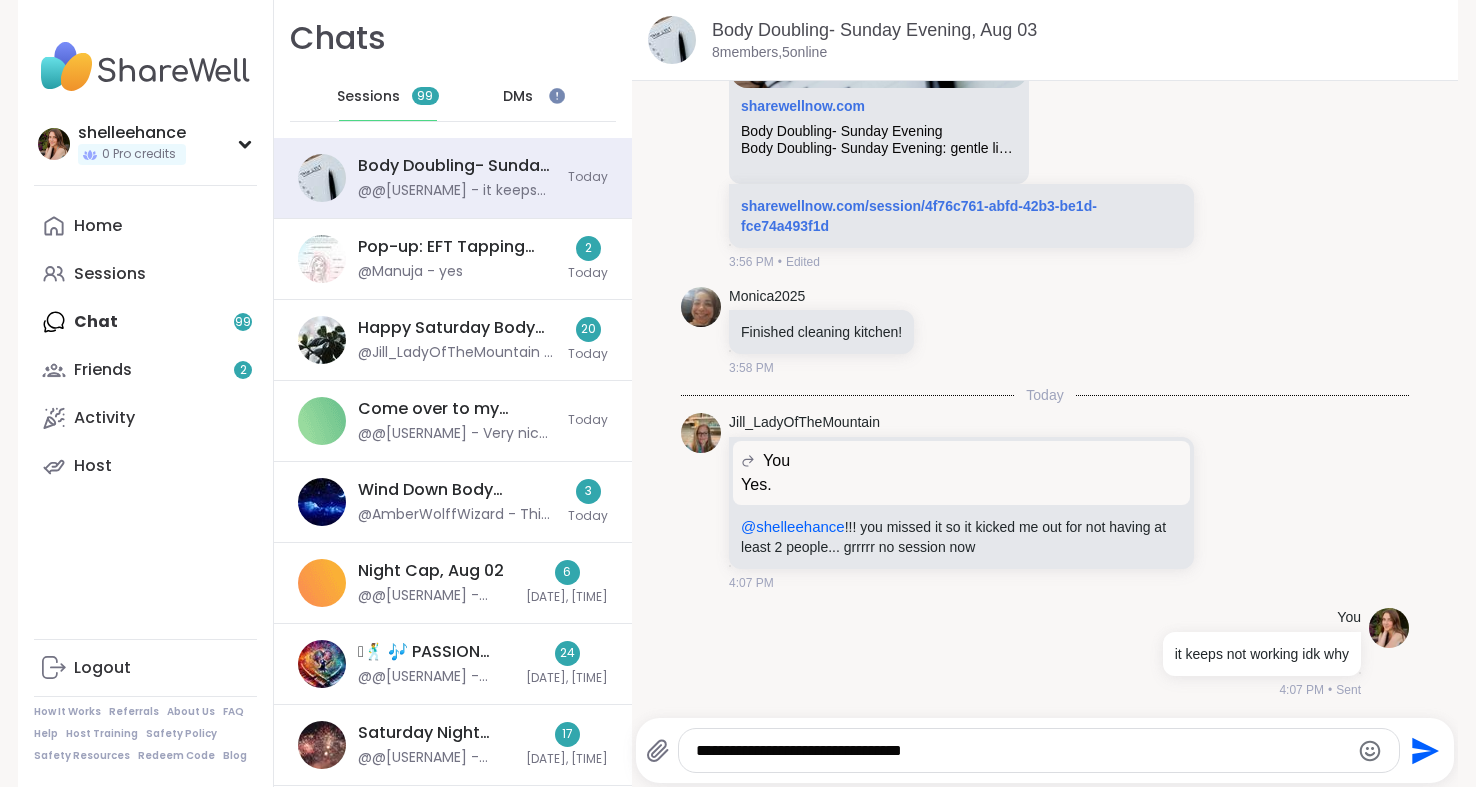 type on "**********" 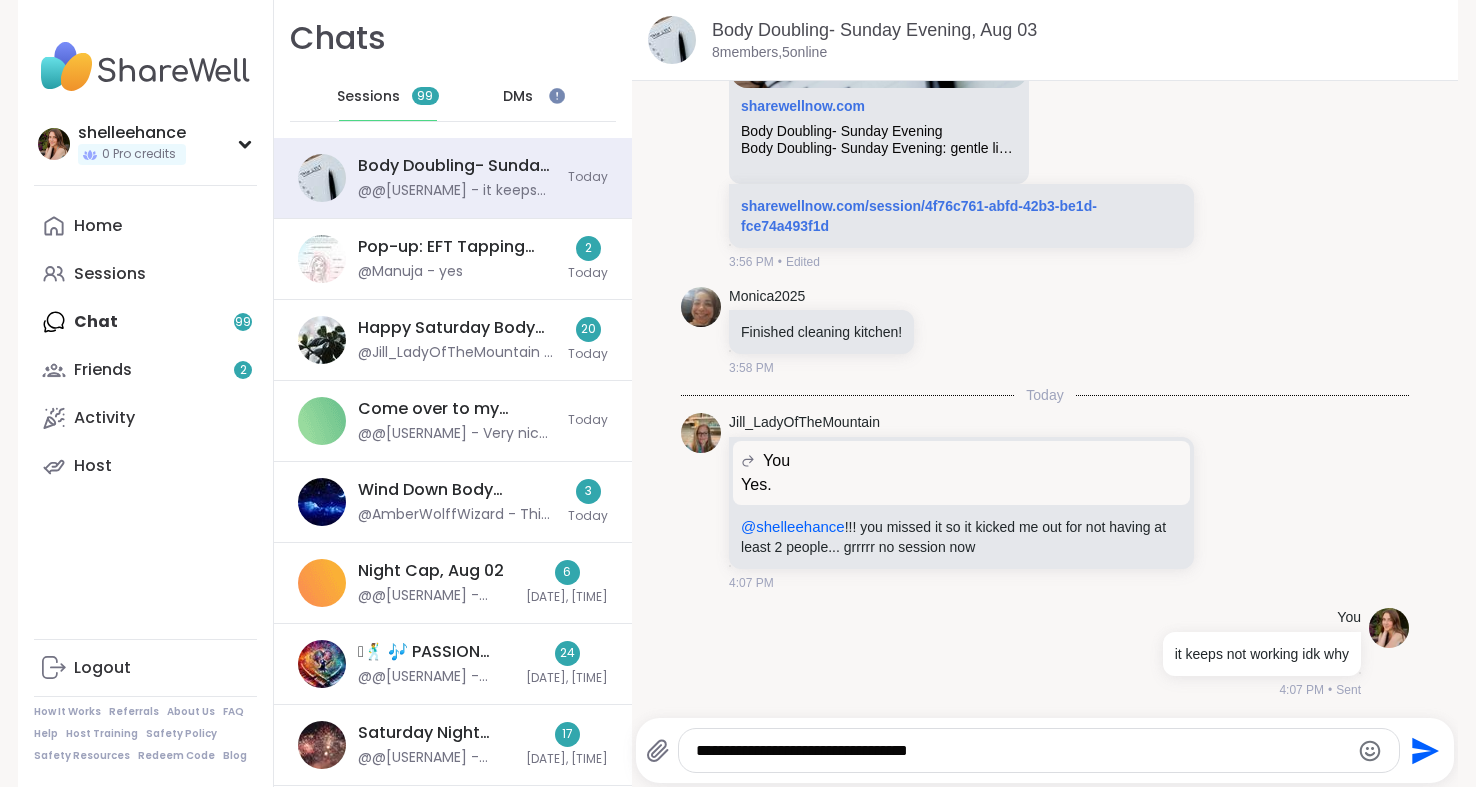 type 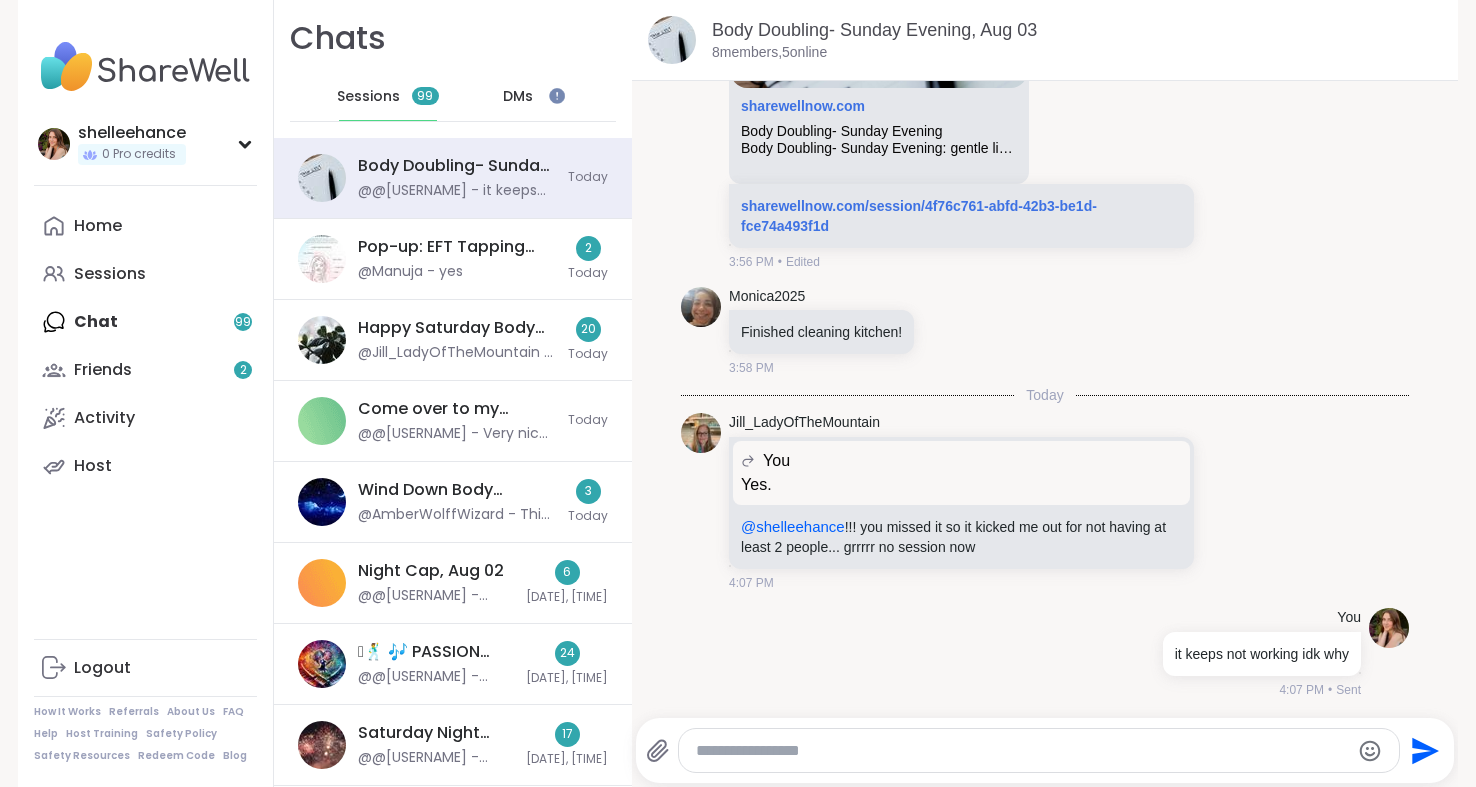 scroll, scrollTop: 886, scrollLeft: 0, axis: vertical 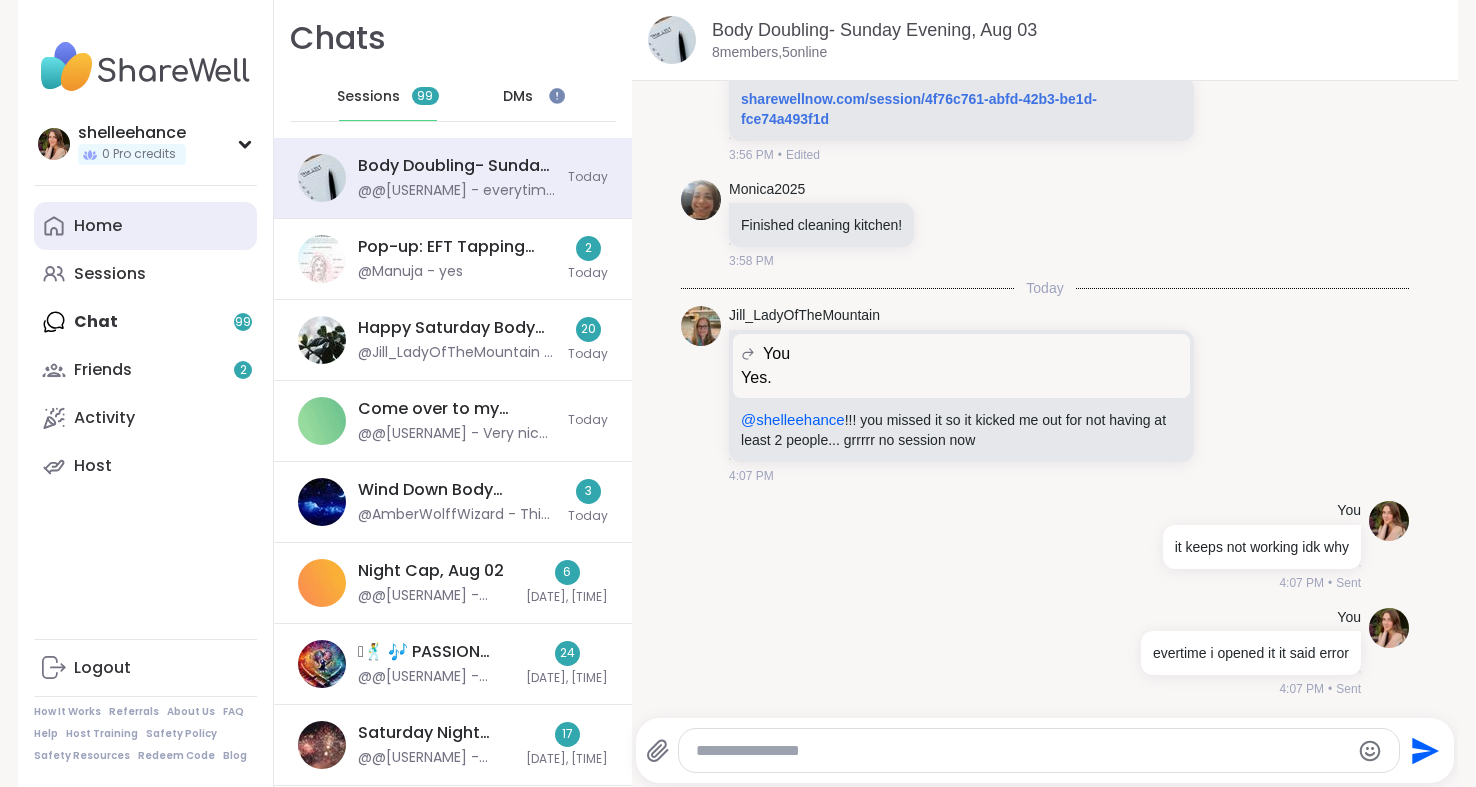 click on "Home" at bounding box center [145, 226] 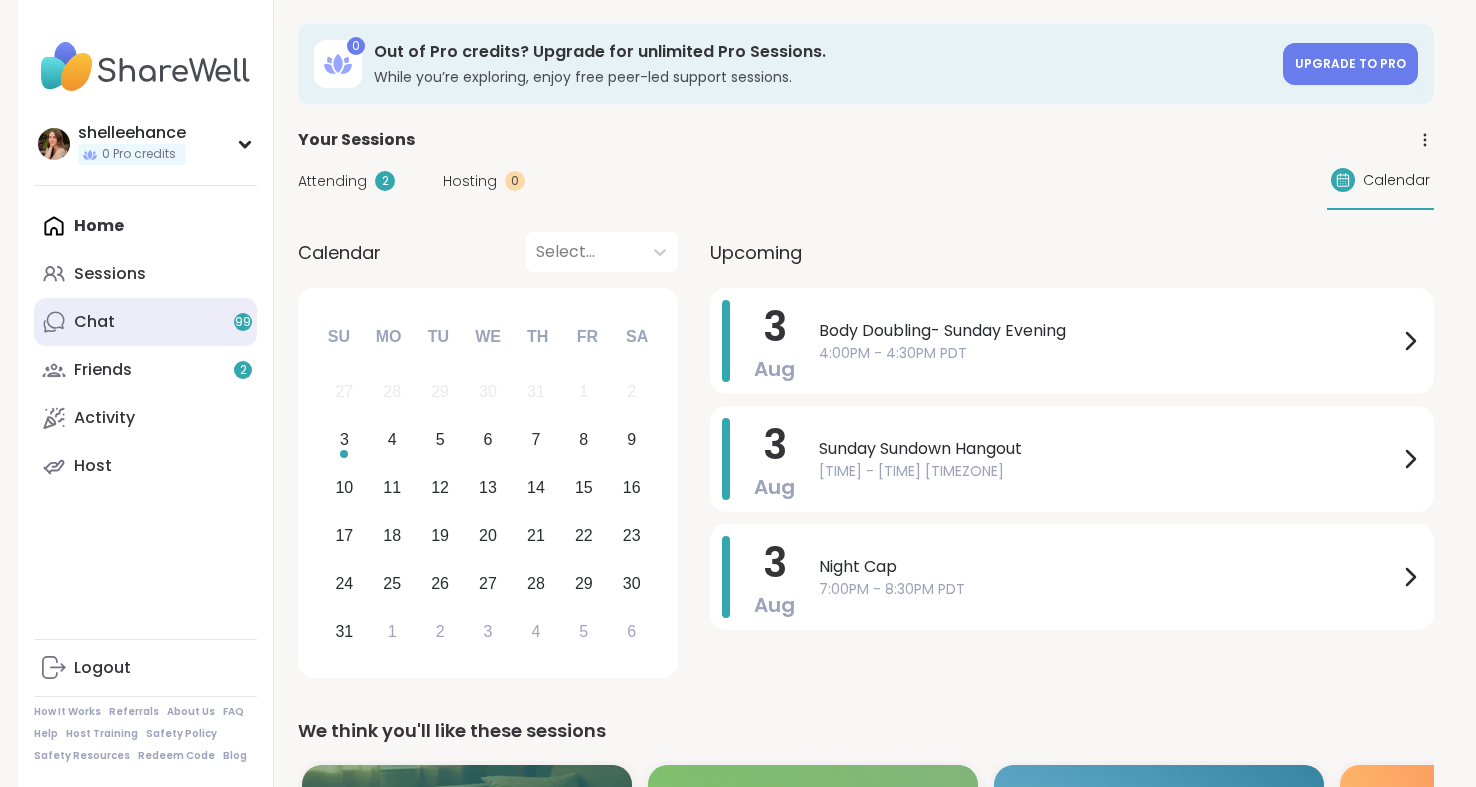 click on "Chat 99" at bounding box center (145, 322) 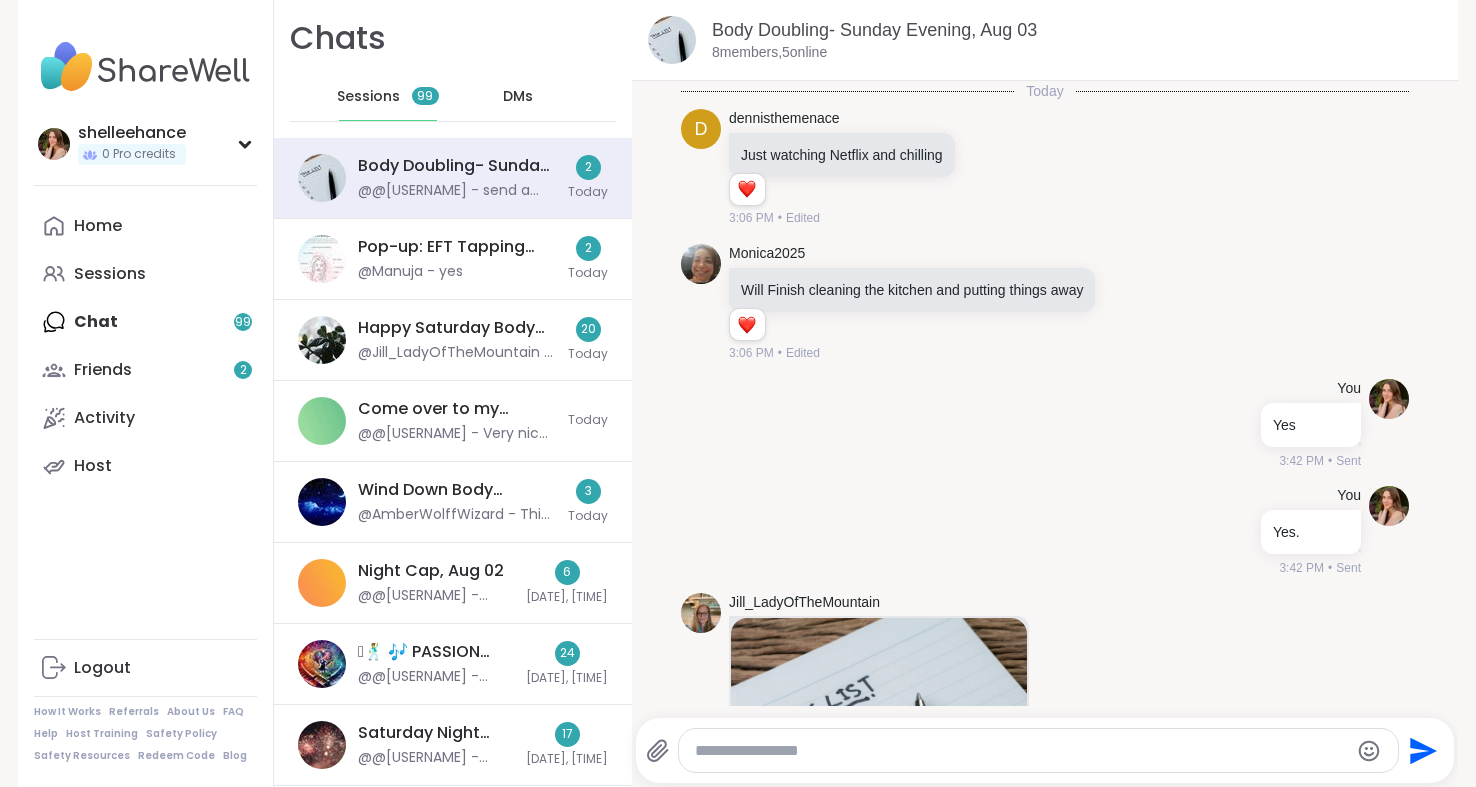 scroll, scrollTop: 1283, scrollLeft: 0, axis: vertical 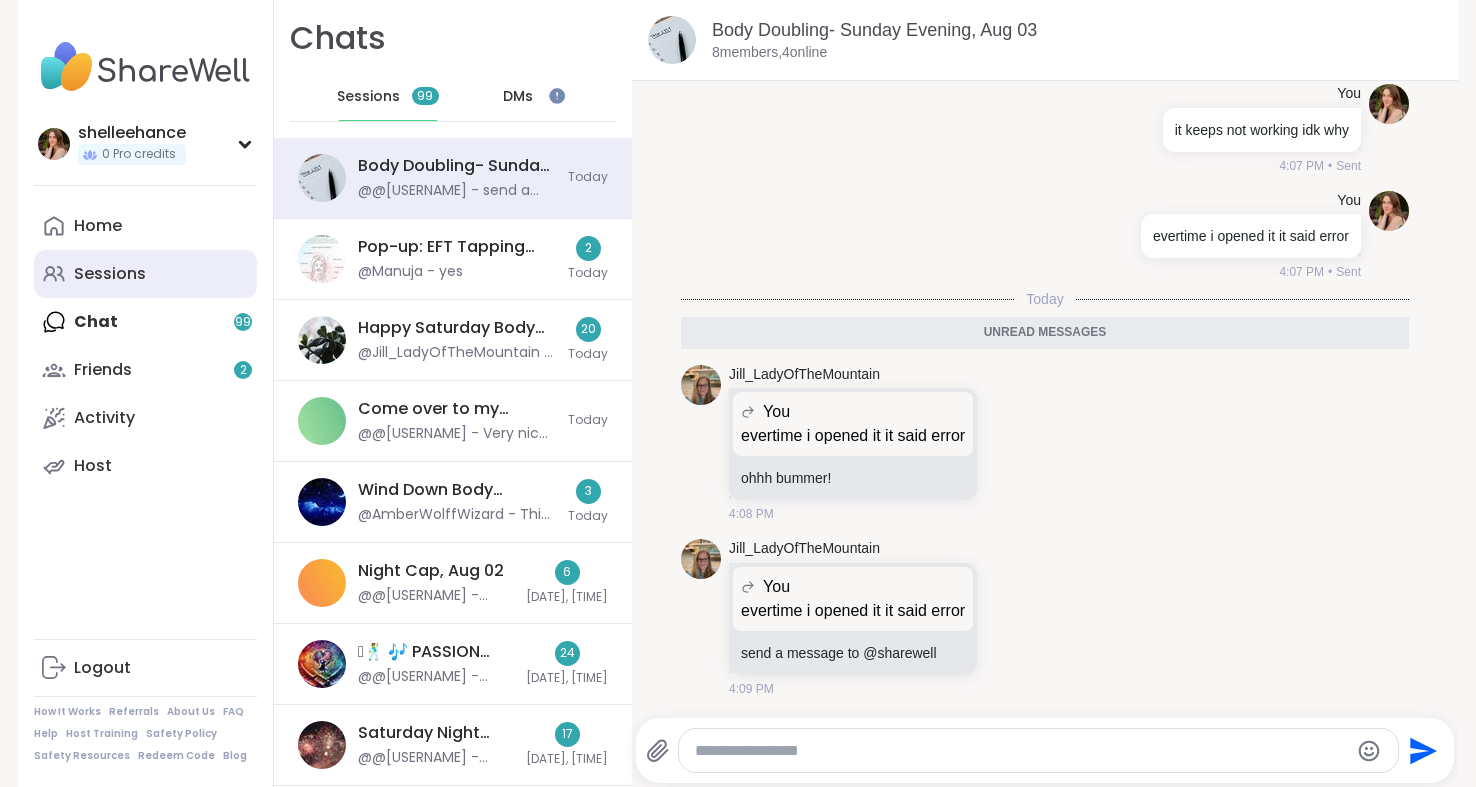 click on "Sessions" at bounding box center (145, 274) 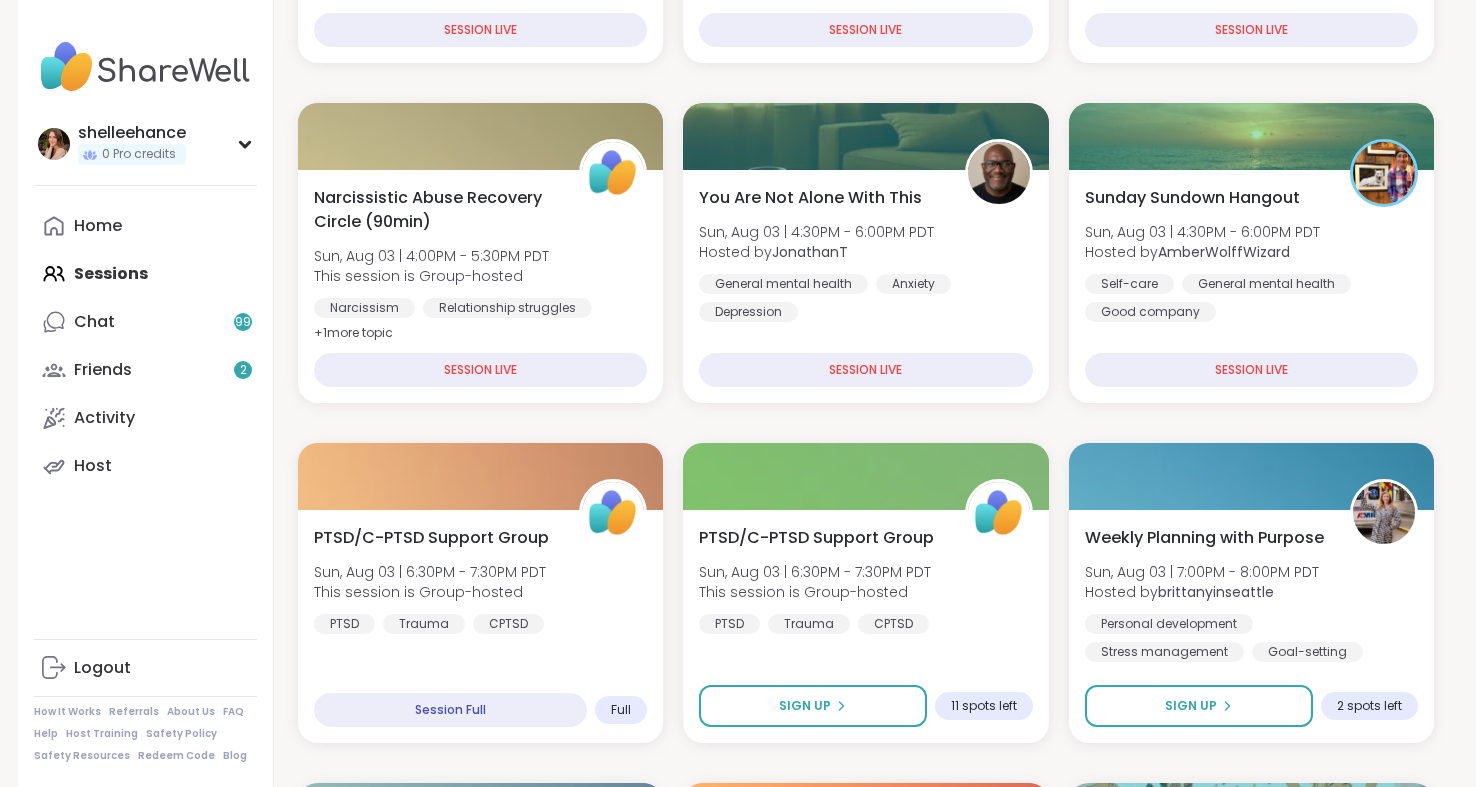 scroll, scrollTop: 672, scrollLeft: 0, axis: vertical 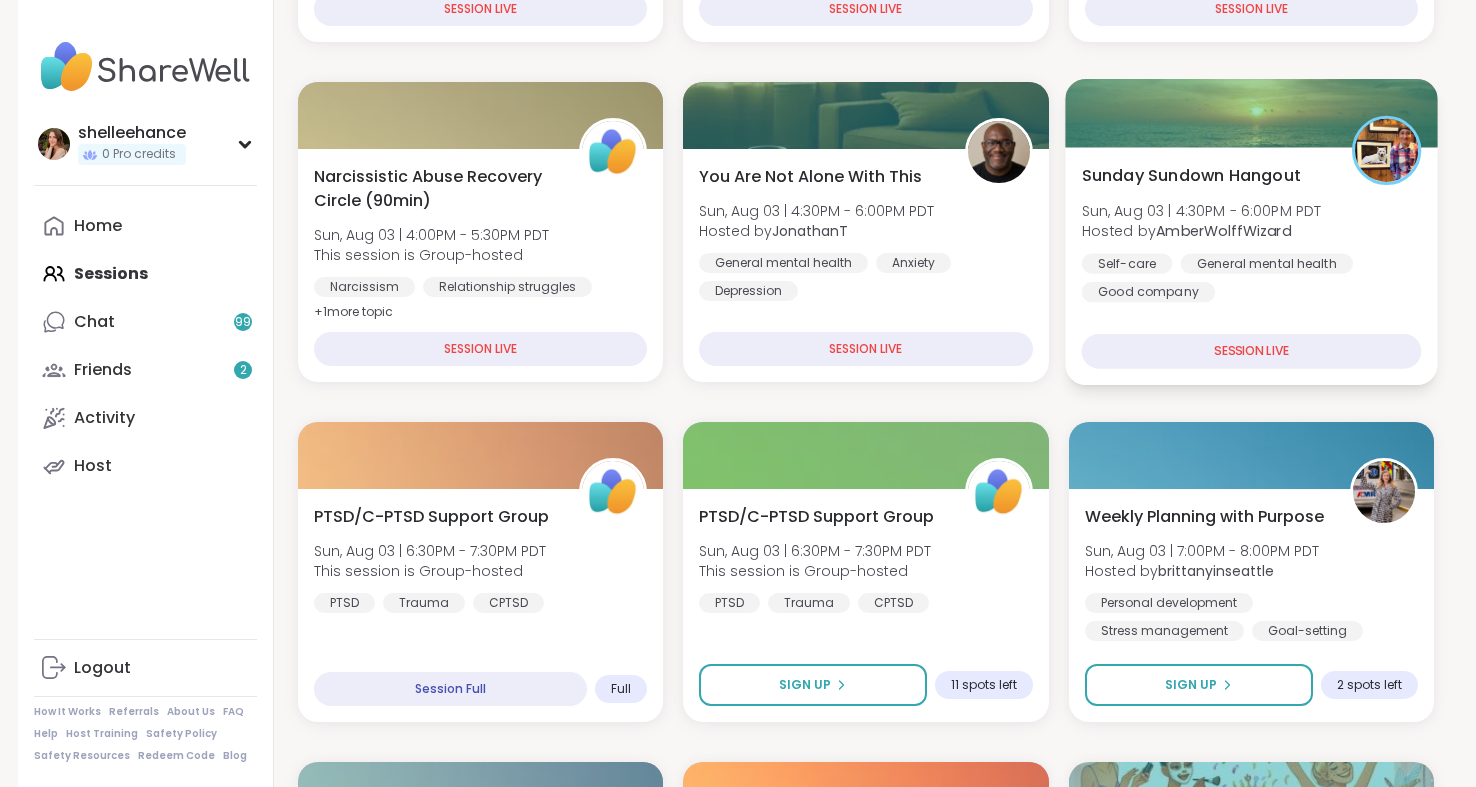 click on "[DAY] Sundown Hangout [DAY], [DATE] | [TIME] - [TIME] [TIMEZONE] Hosted by  @[USERNAME] Self-care General mental health Good company SESSION LIVE" at bounding box center (1251, 266) 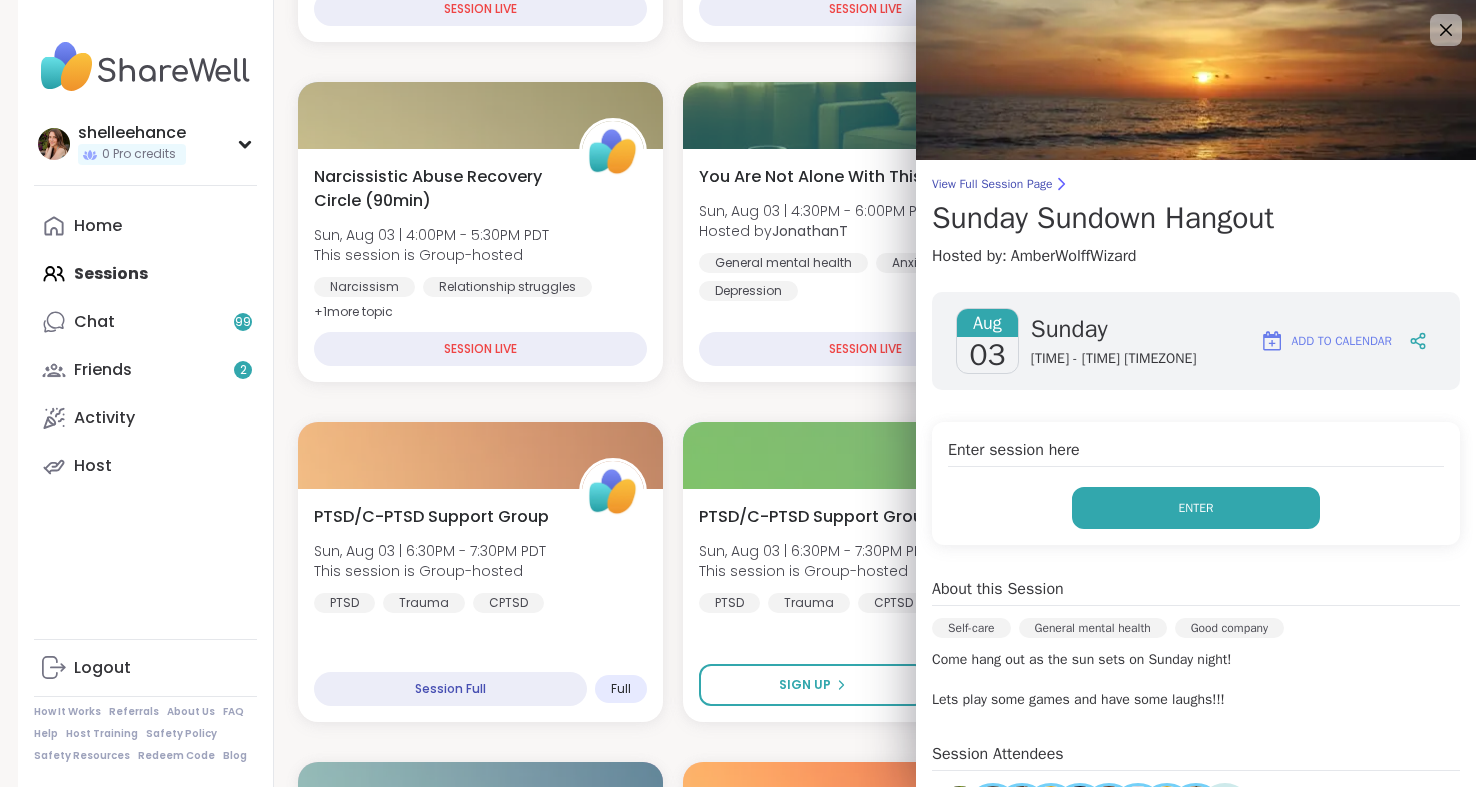 click on "Enter" at bounding box center (1196, 508) 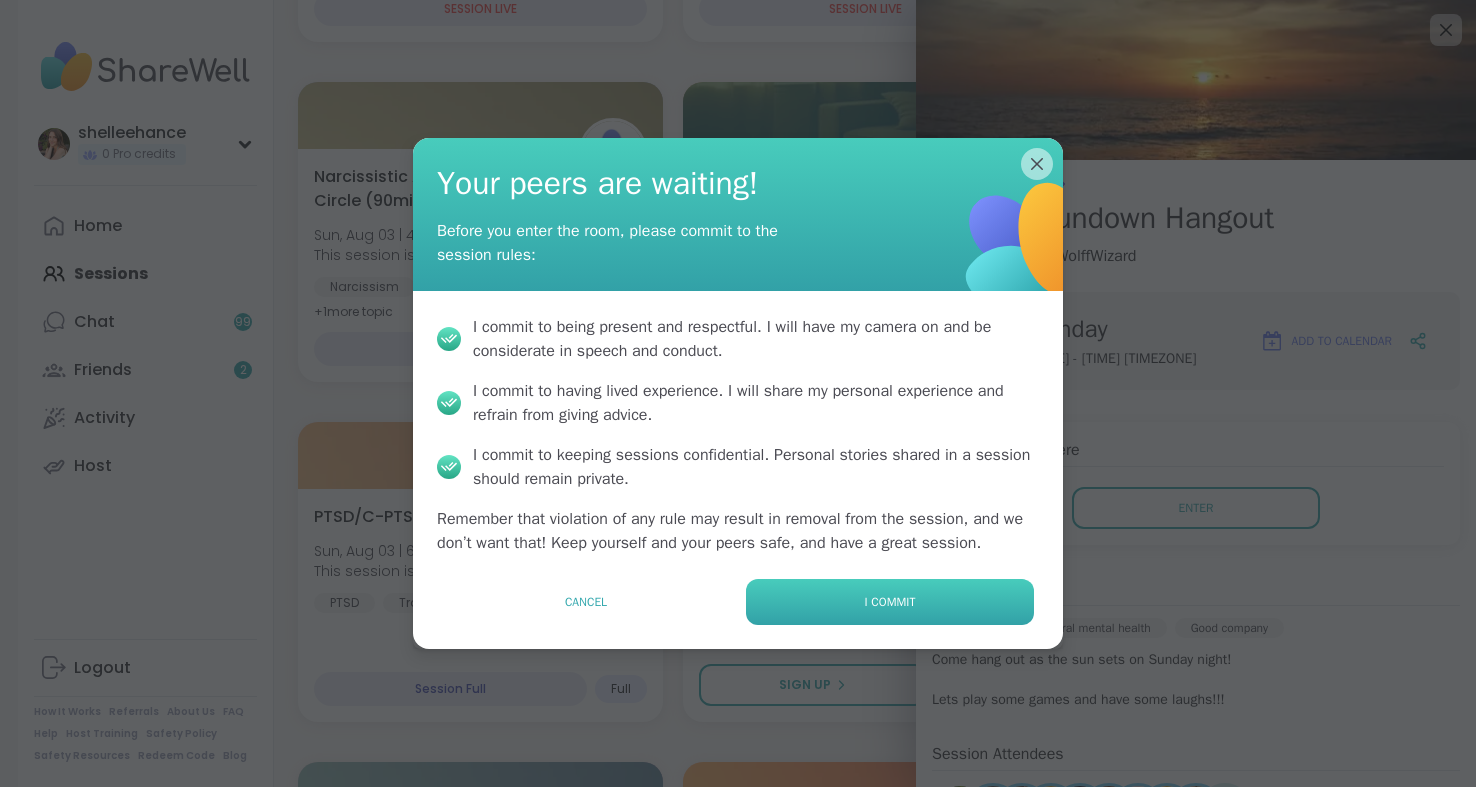 click on "I commit" at bounding box center (890, 602) 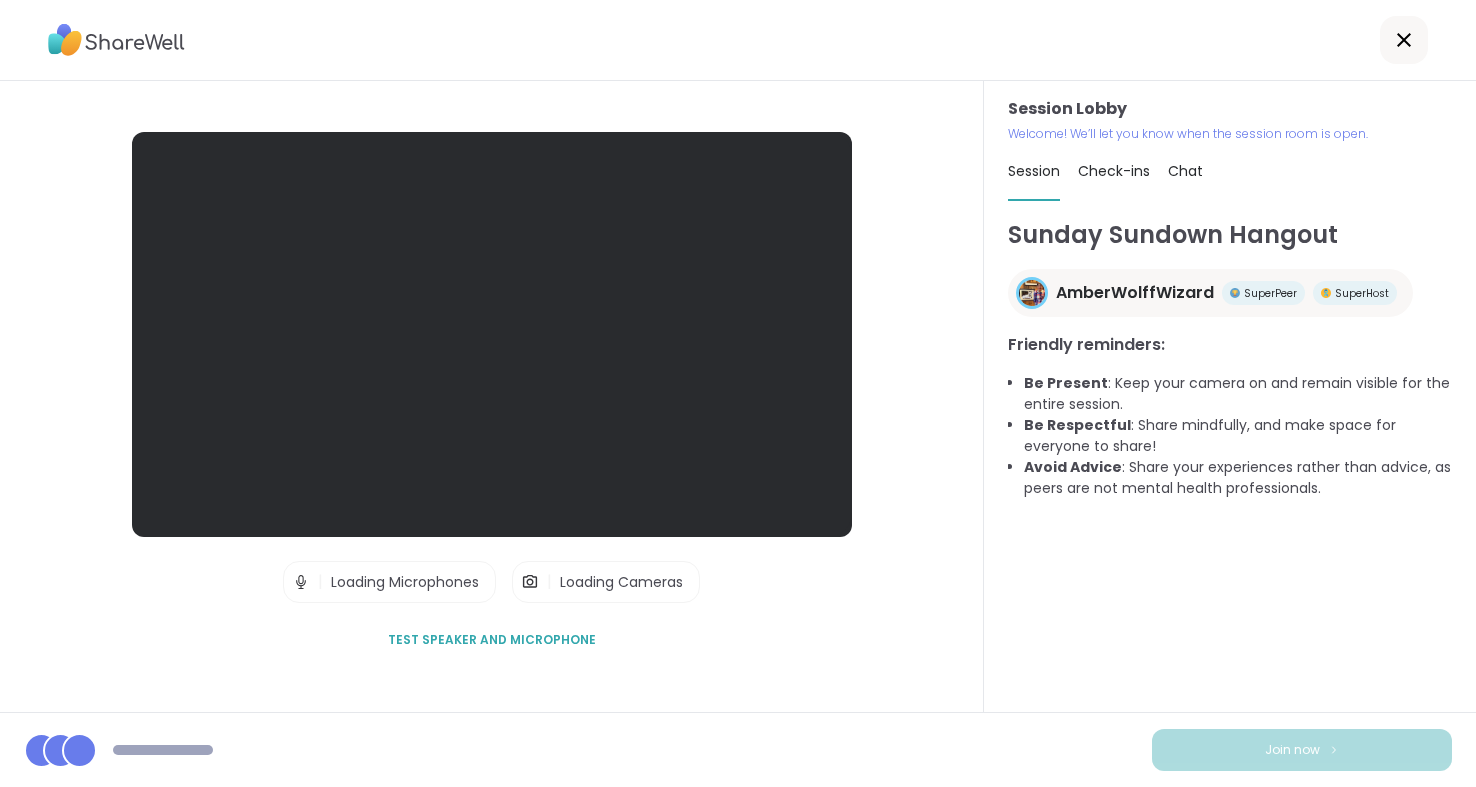 scroll, scrollTop: 0, scrollLeft: 0, axis: both 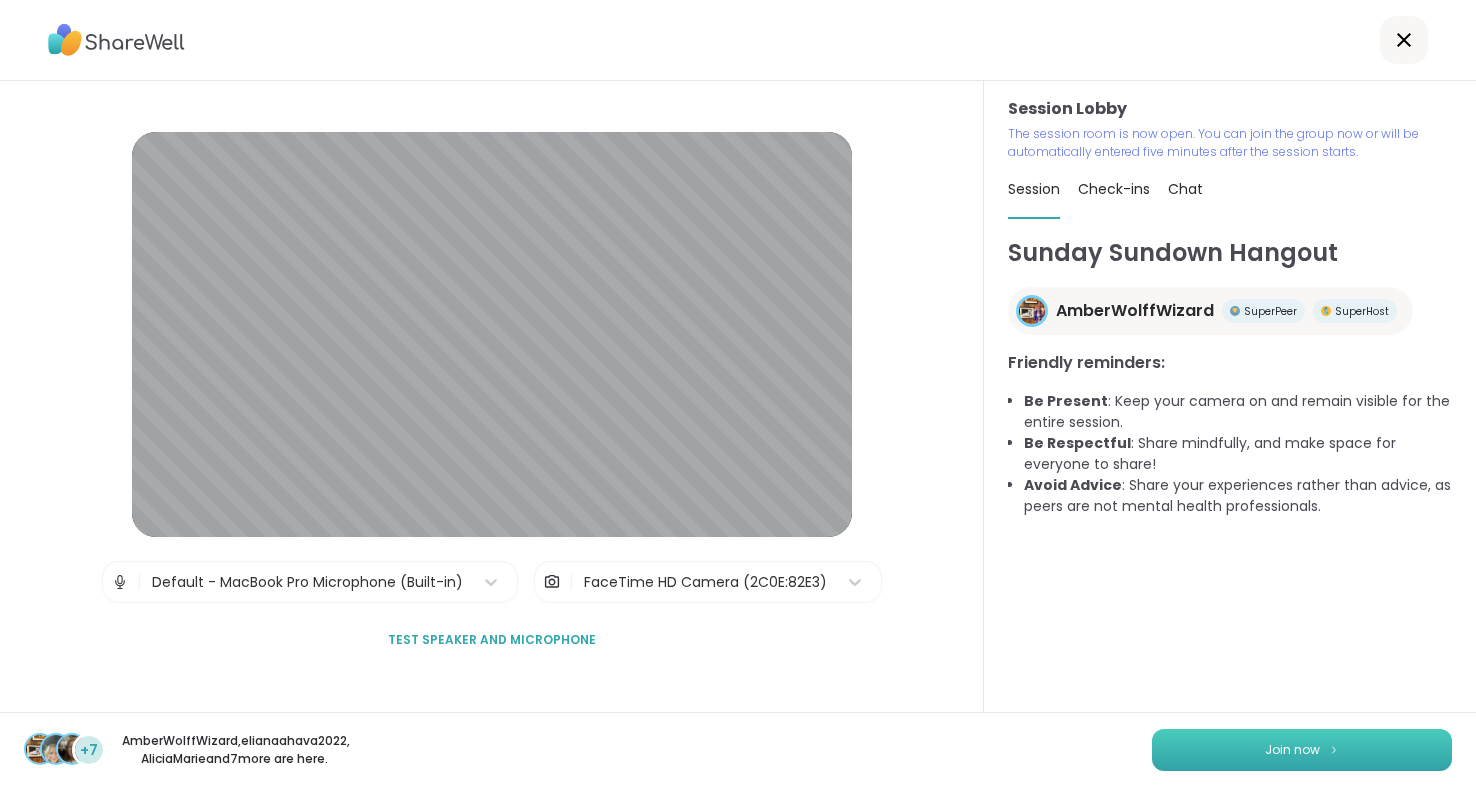 click on "Join now" at bounding box center [1292, 750] 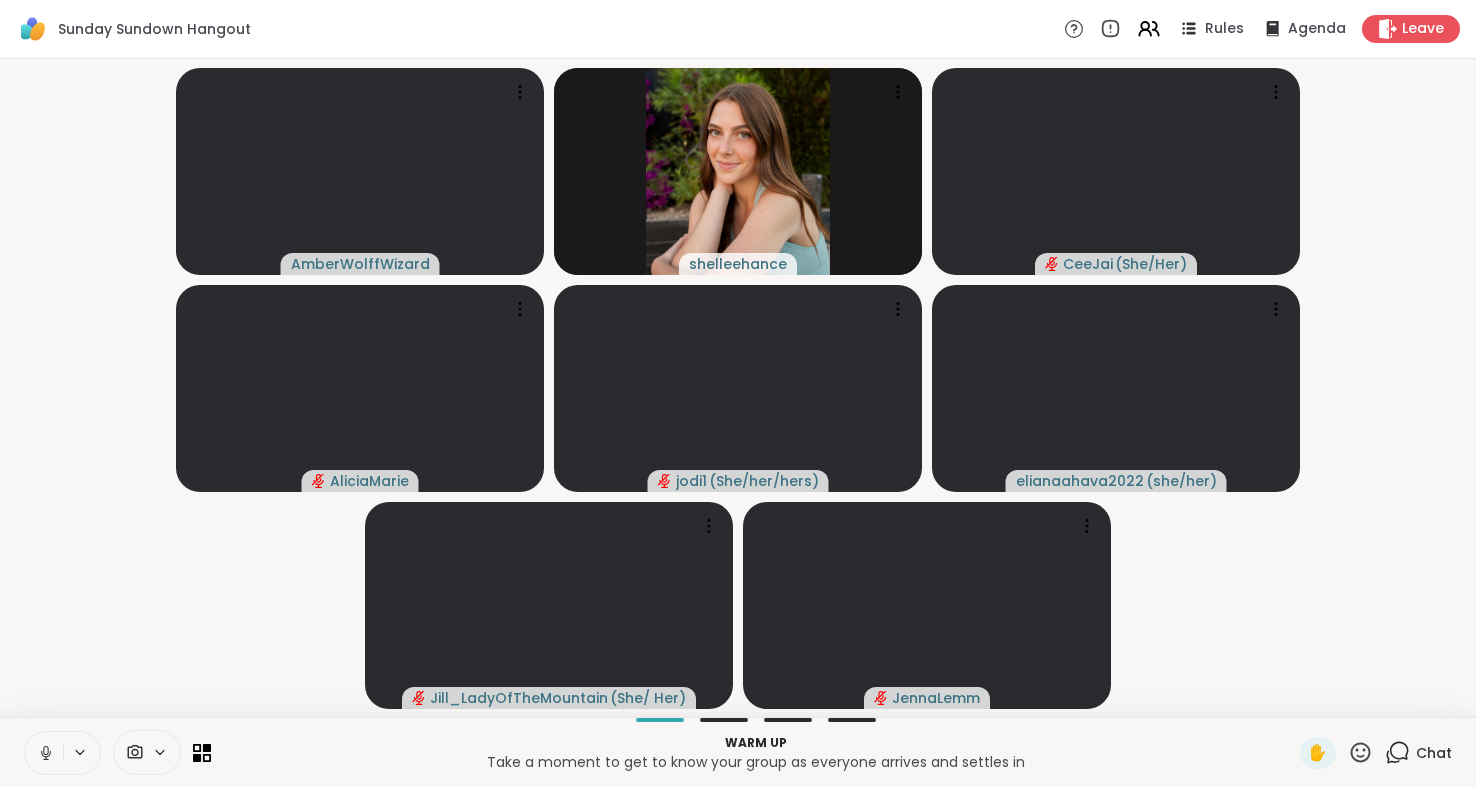 click 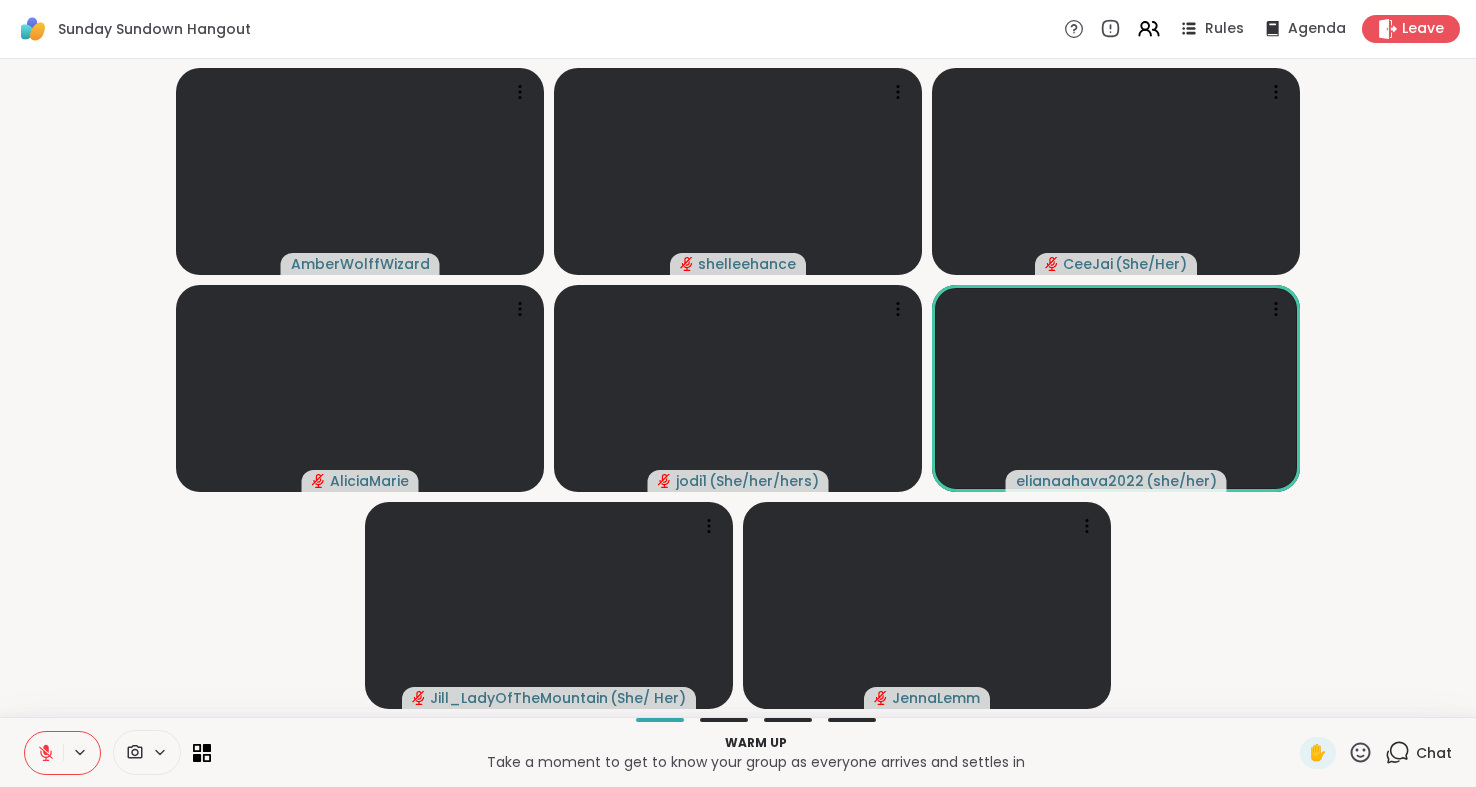 click on "Chat" at bounding box center [1418, 753] 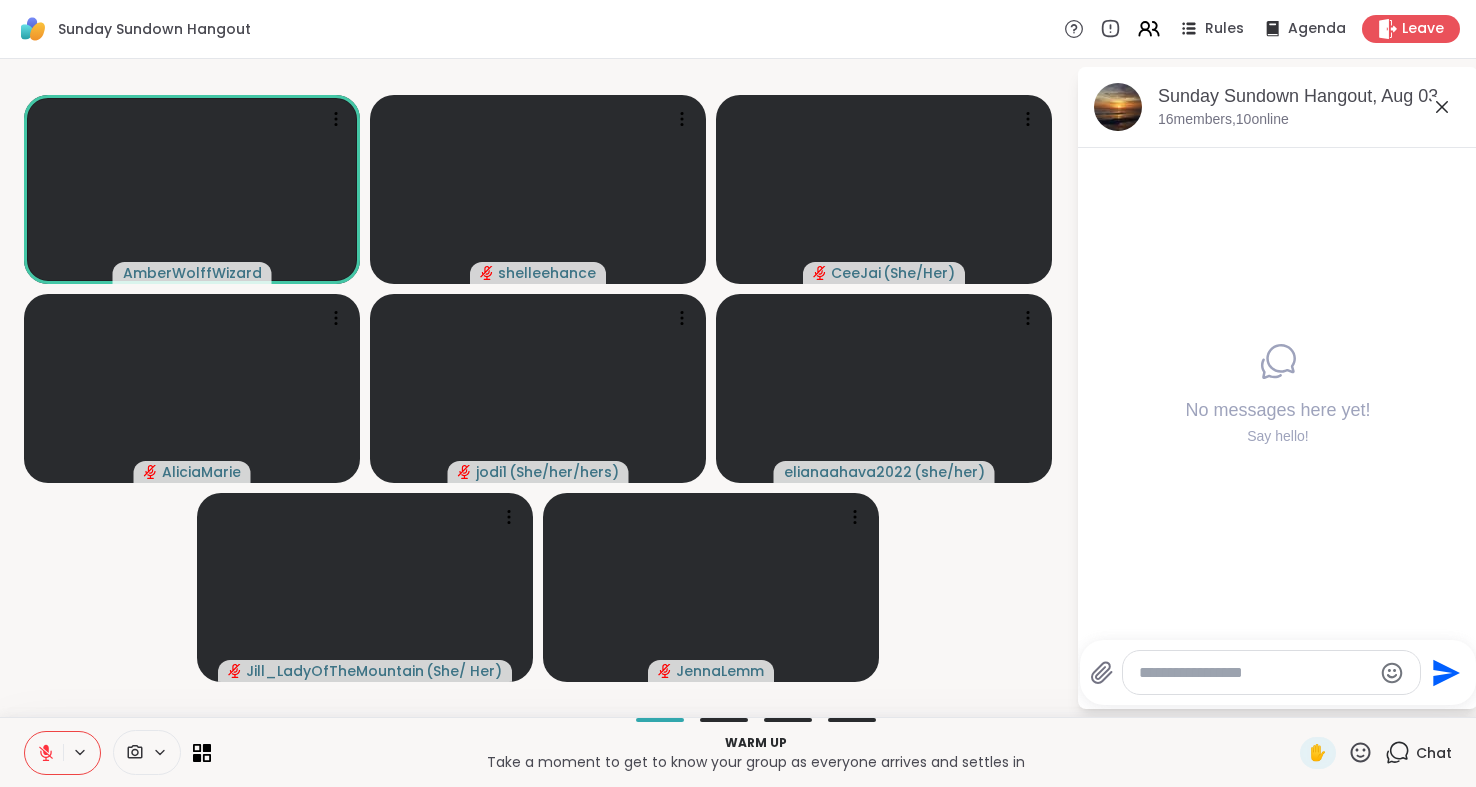 click at bounding box center (1255, 673) 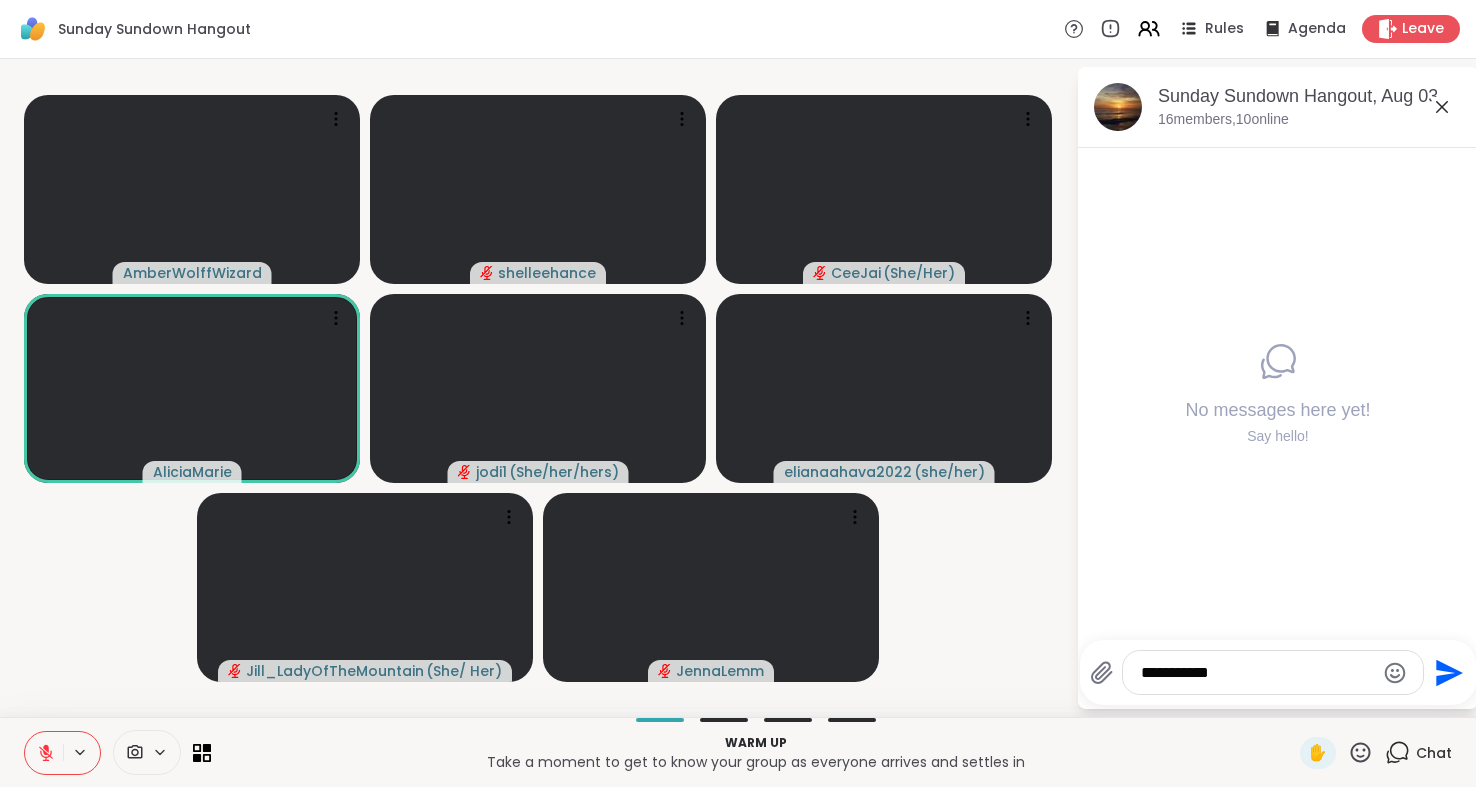 type on "**********" 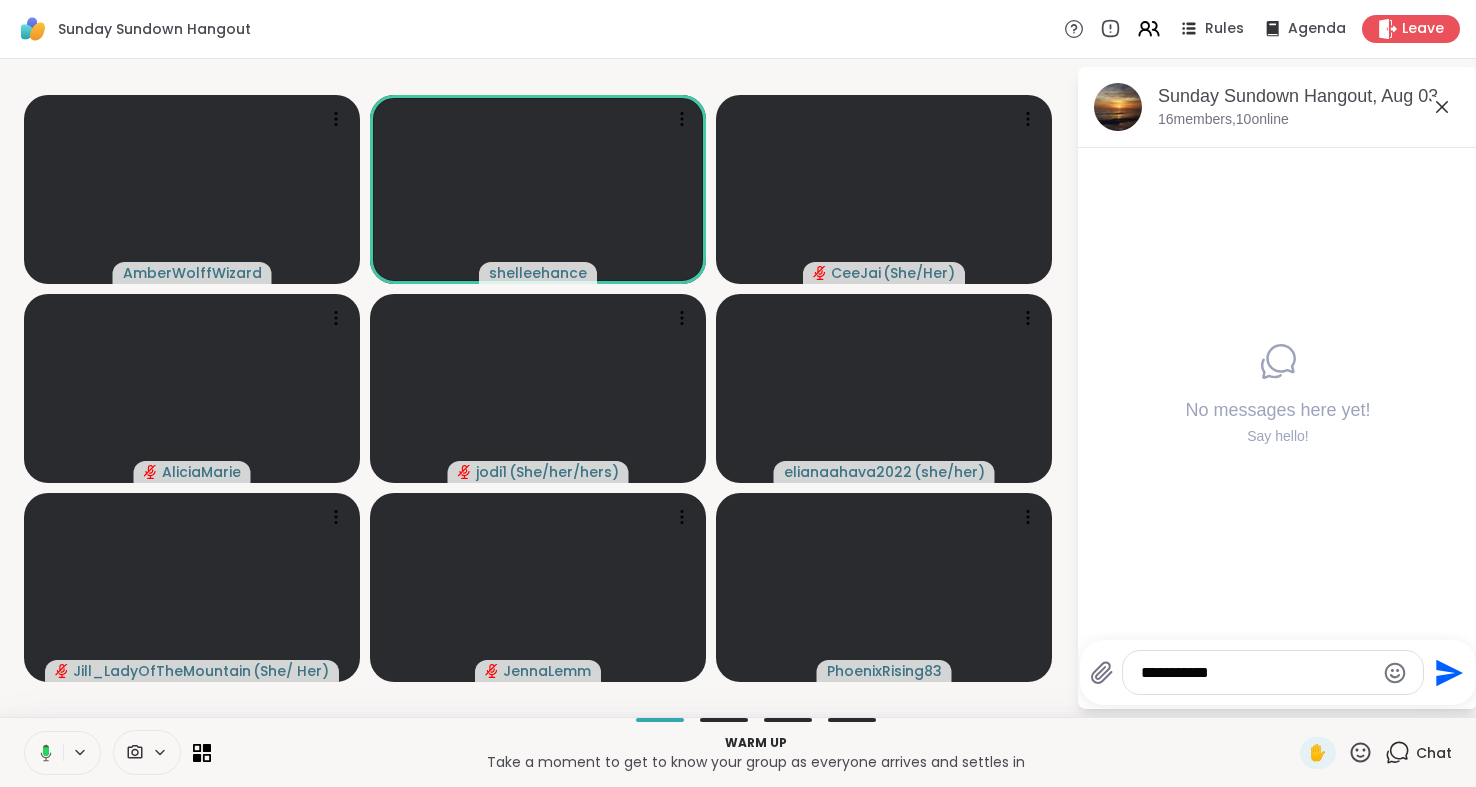 click at bounding box center (42, 753) 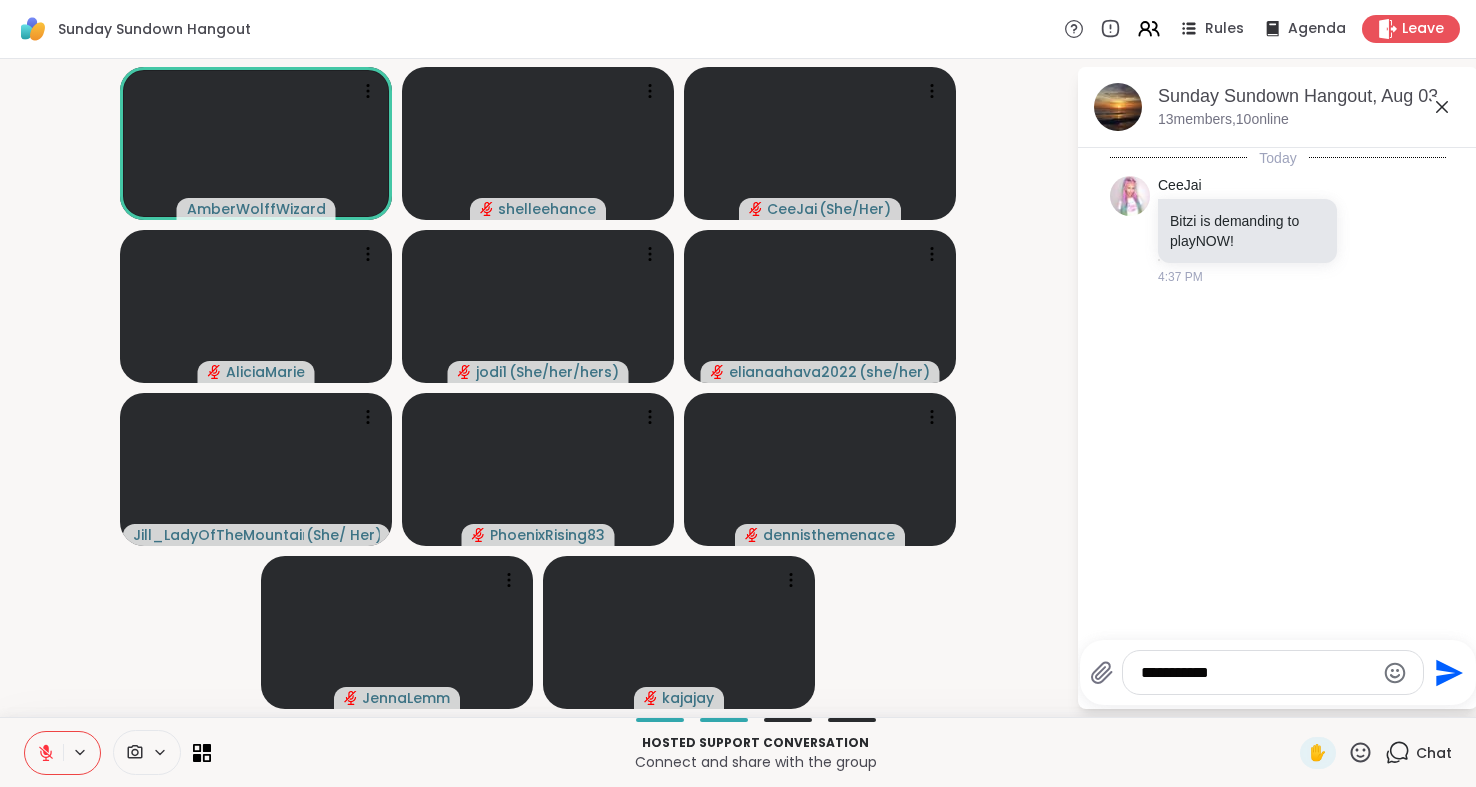 click 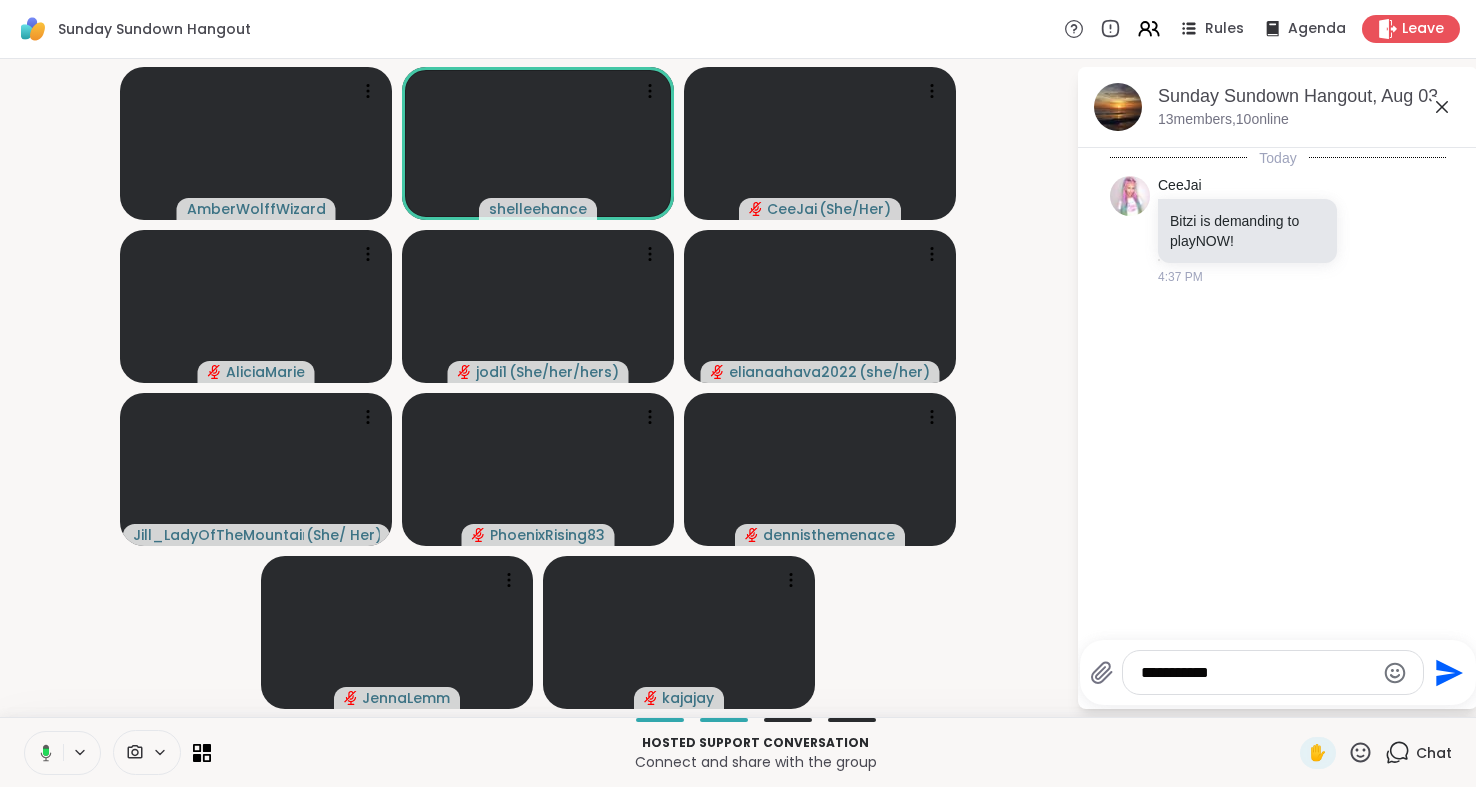 click 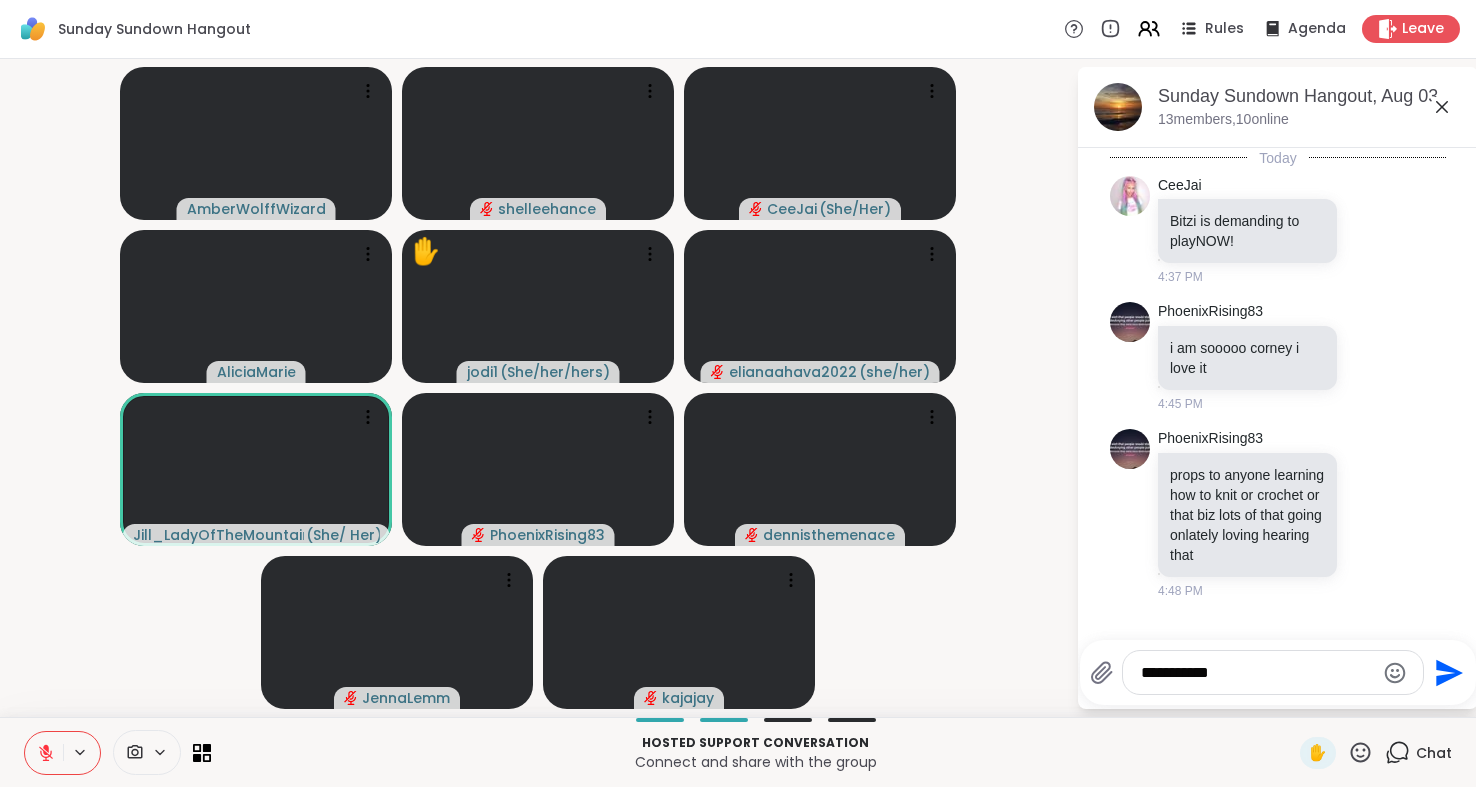 click 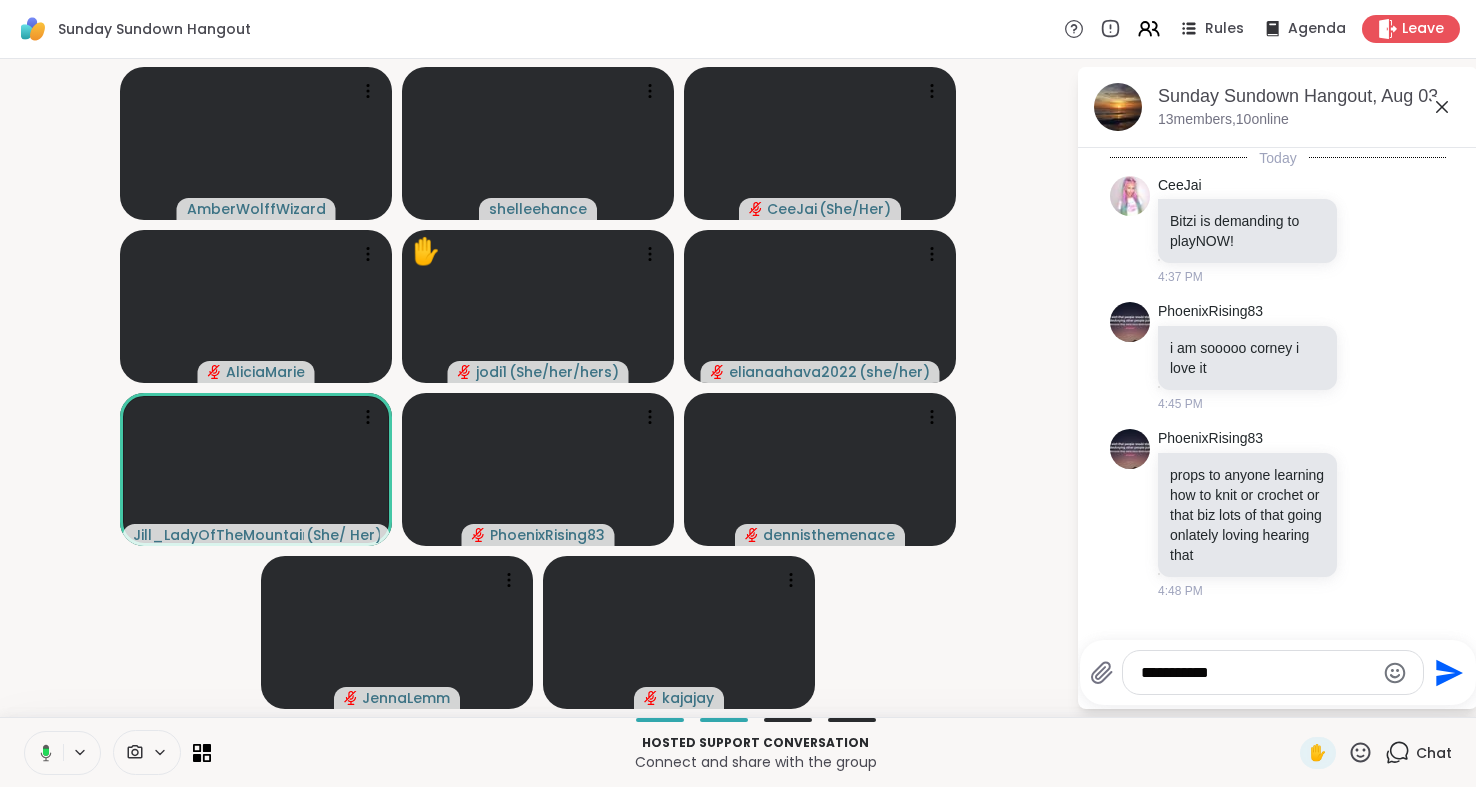 click at bounding box center (42, 753) 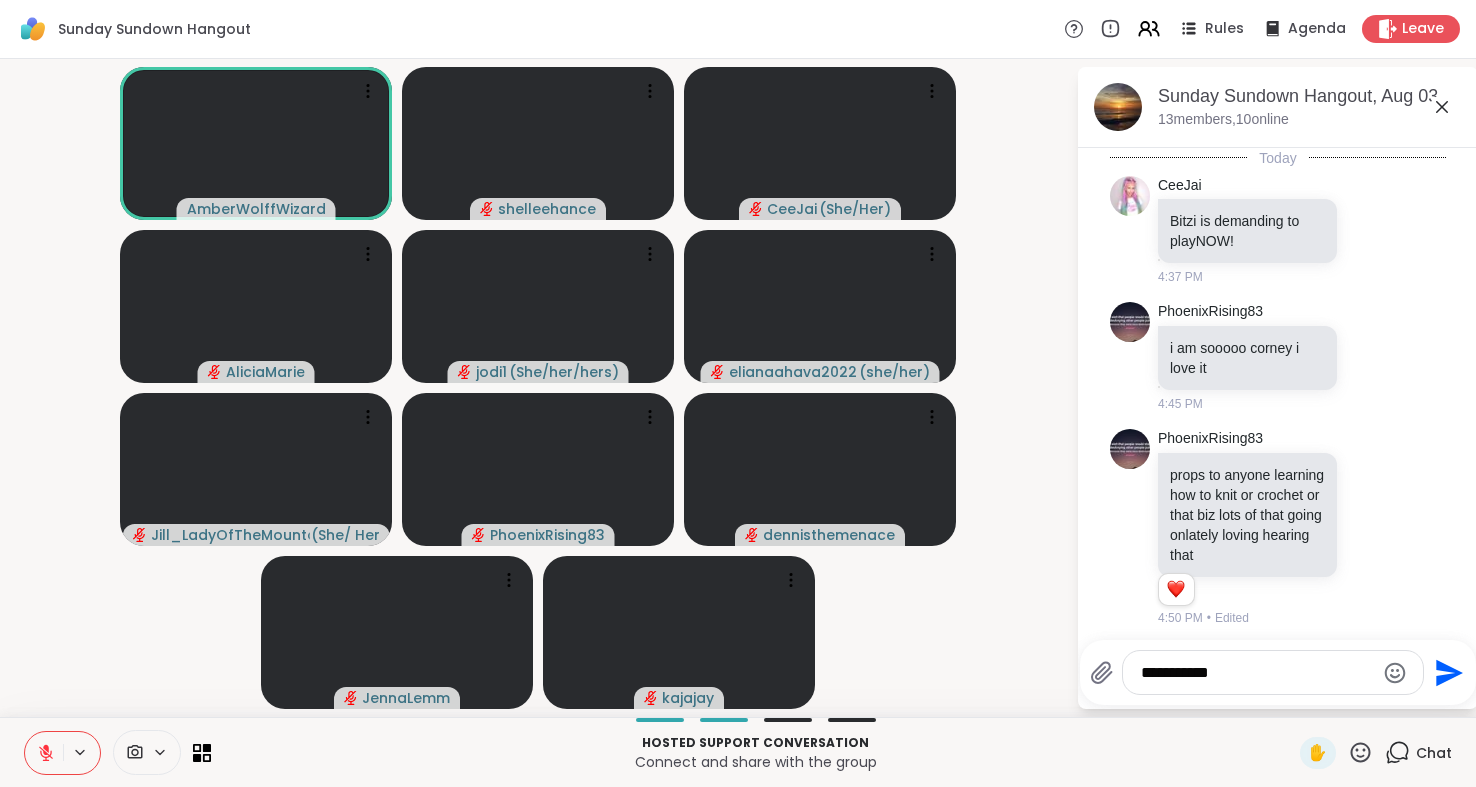 scroll, scrollTop: 8, scrollLeft: 0, axis: vertical 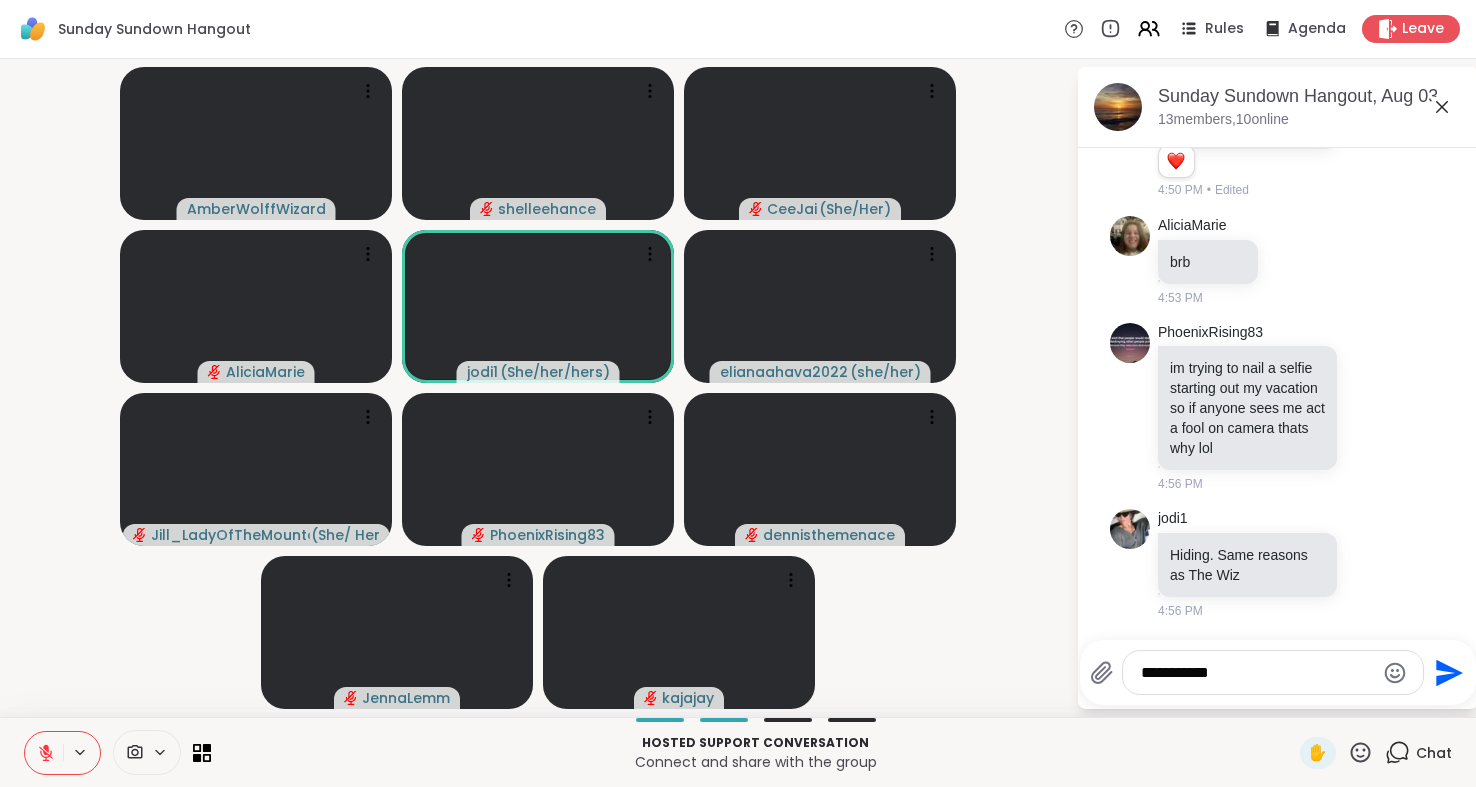drag, startPoint x: 1140, startPoint y: 670, endPoint x: 1235, endPoint y: 672, distance: 95.02105 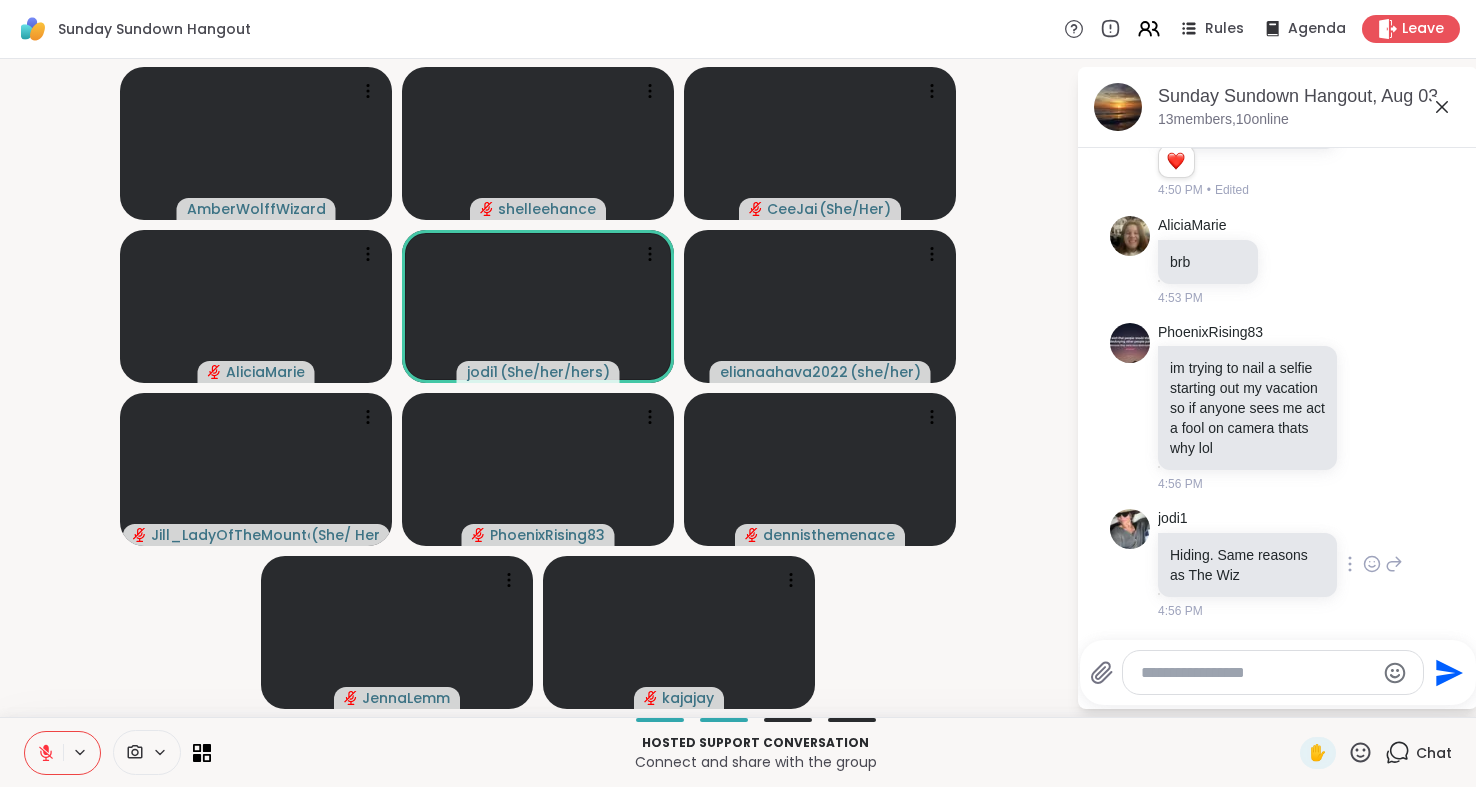 type 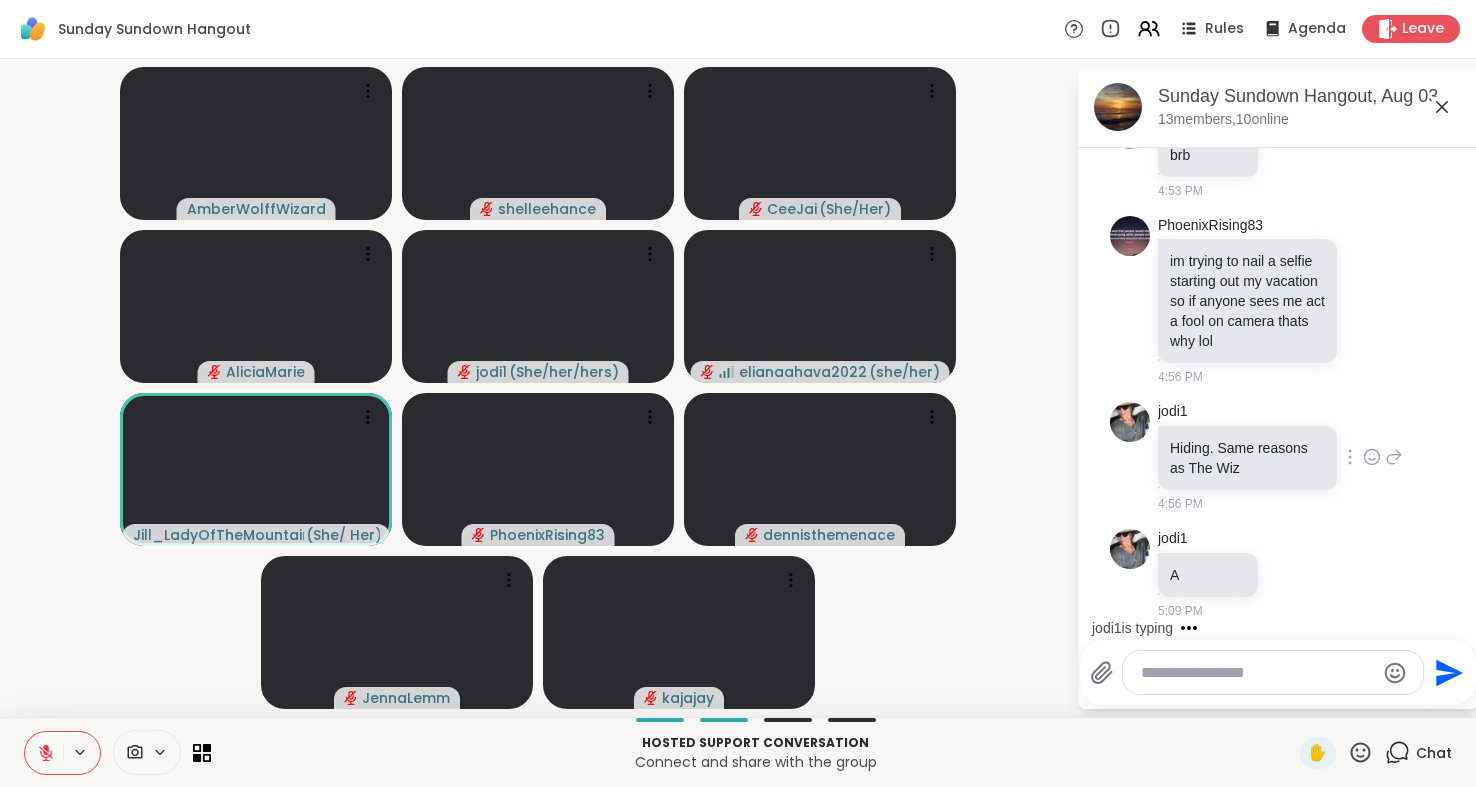 scroll, scrollTop: 641, scrollLeft: 0, axis: vertical 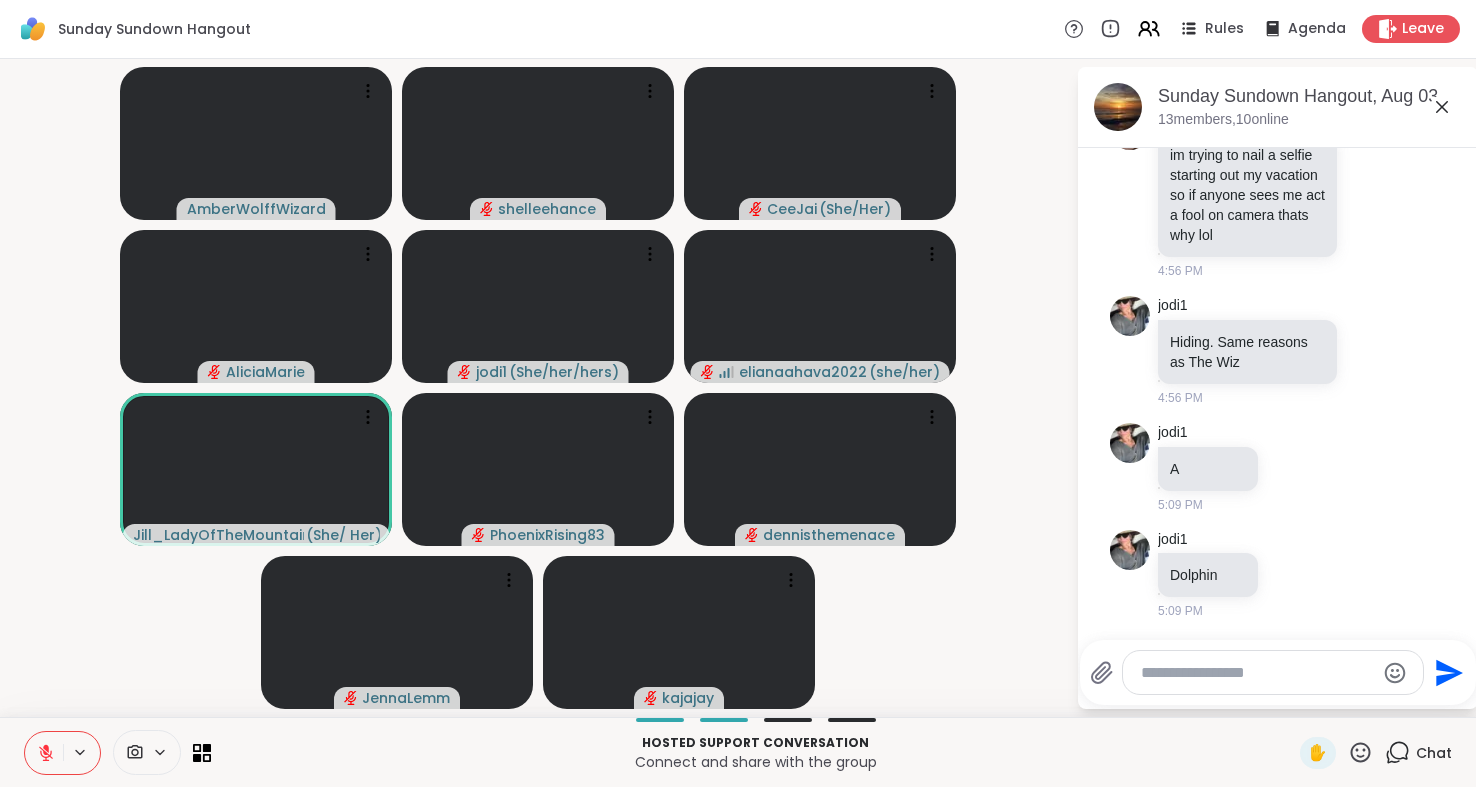 click at bounding box center (44, 753) 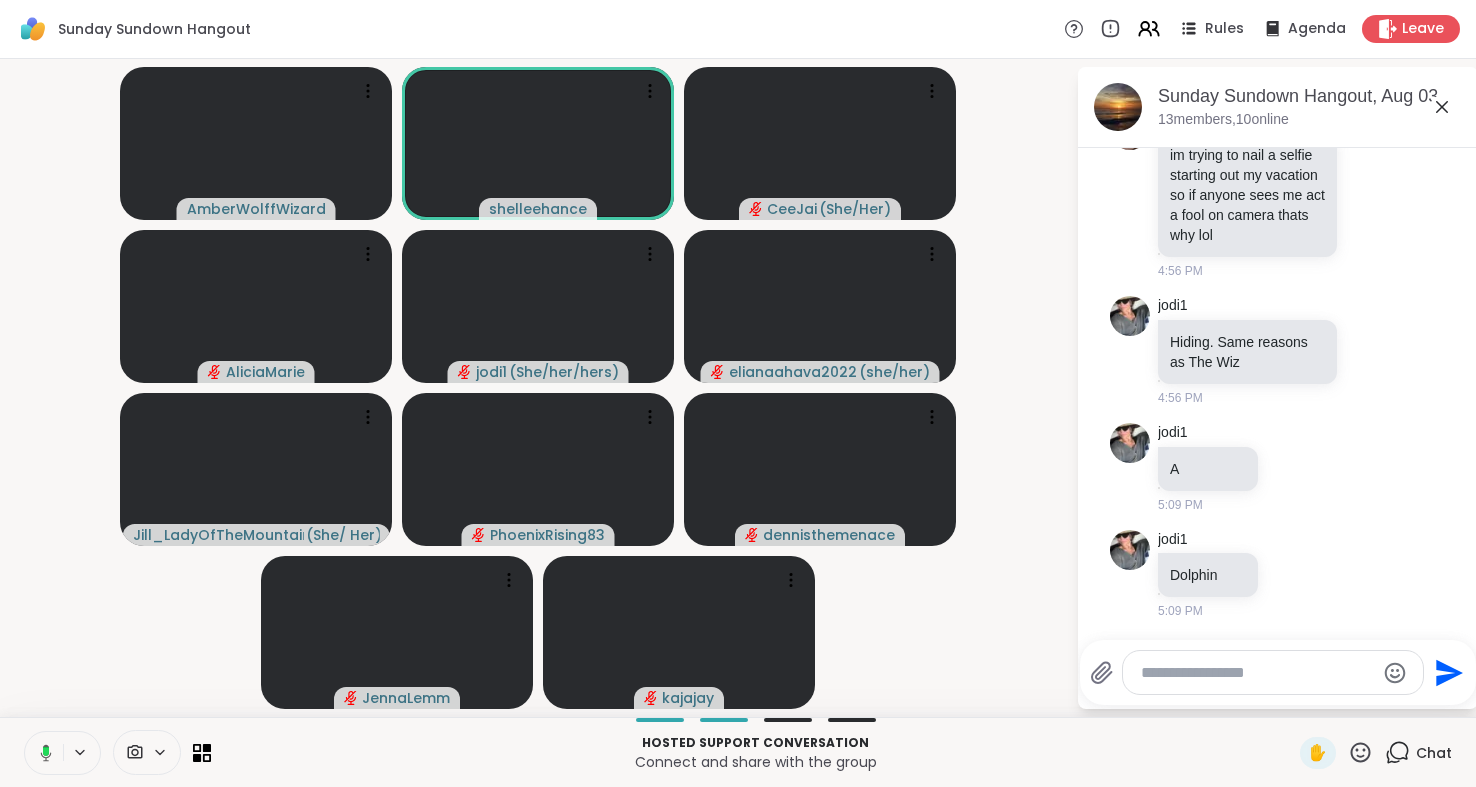 click at bounding box center [42, 753] 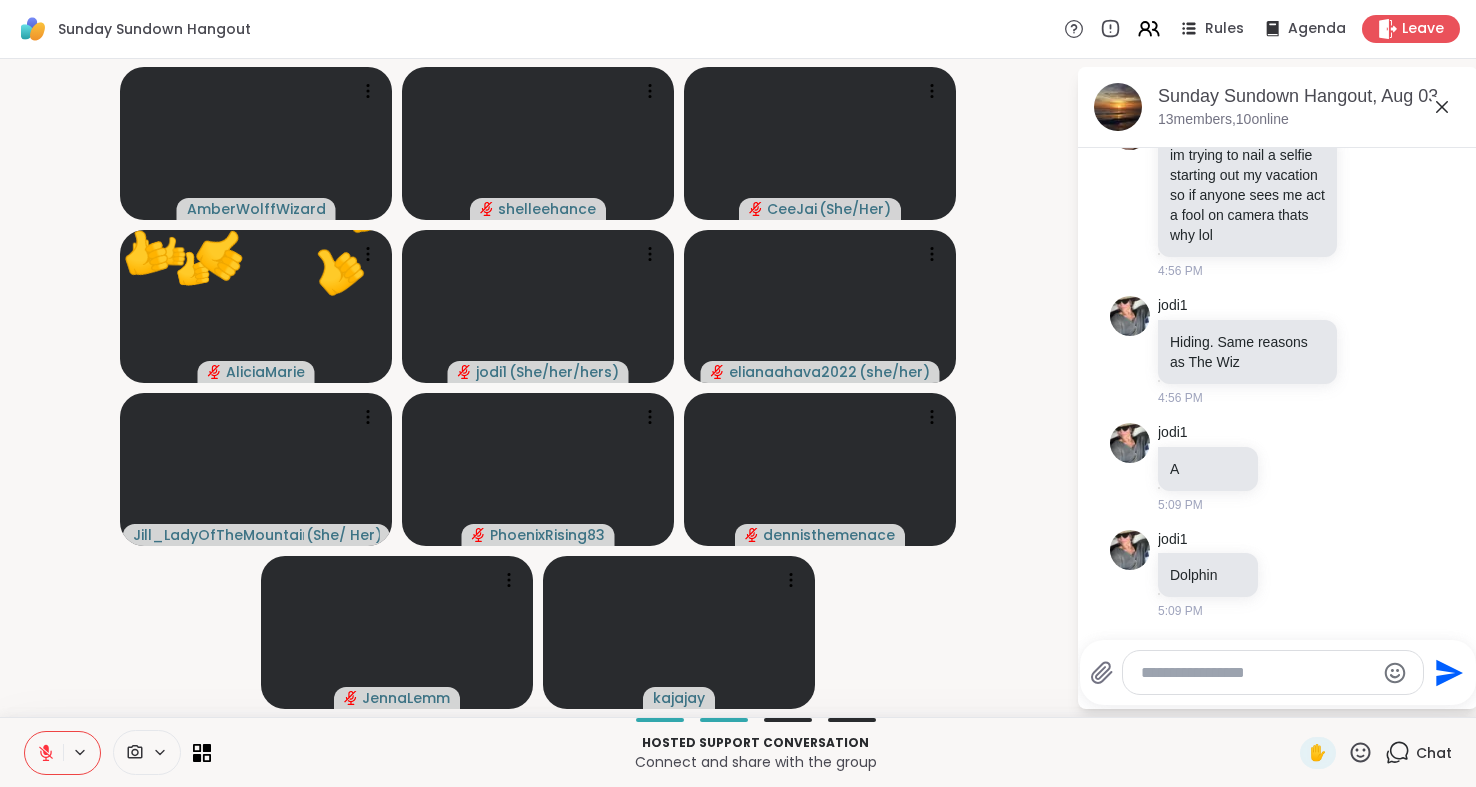 click at bounding box center (44, 753) 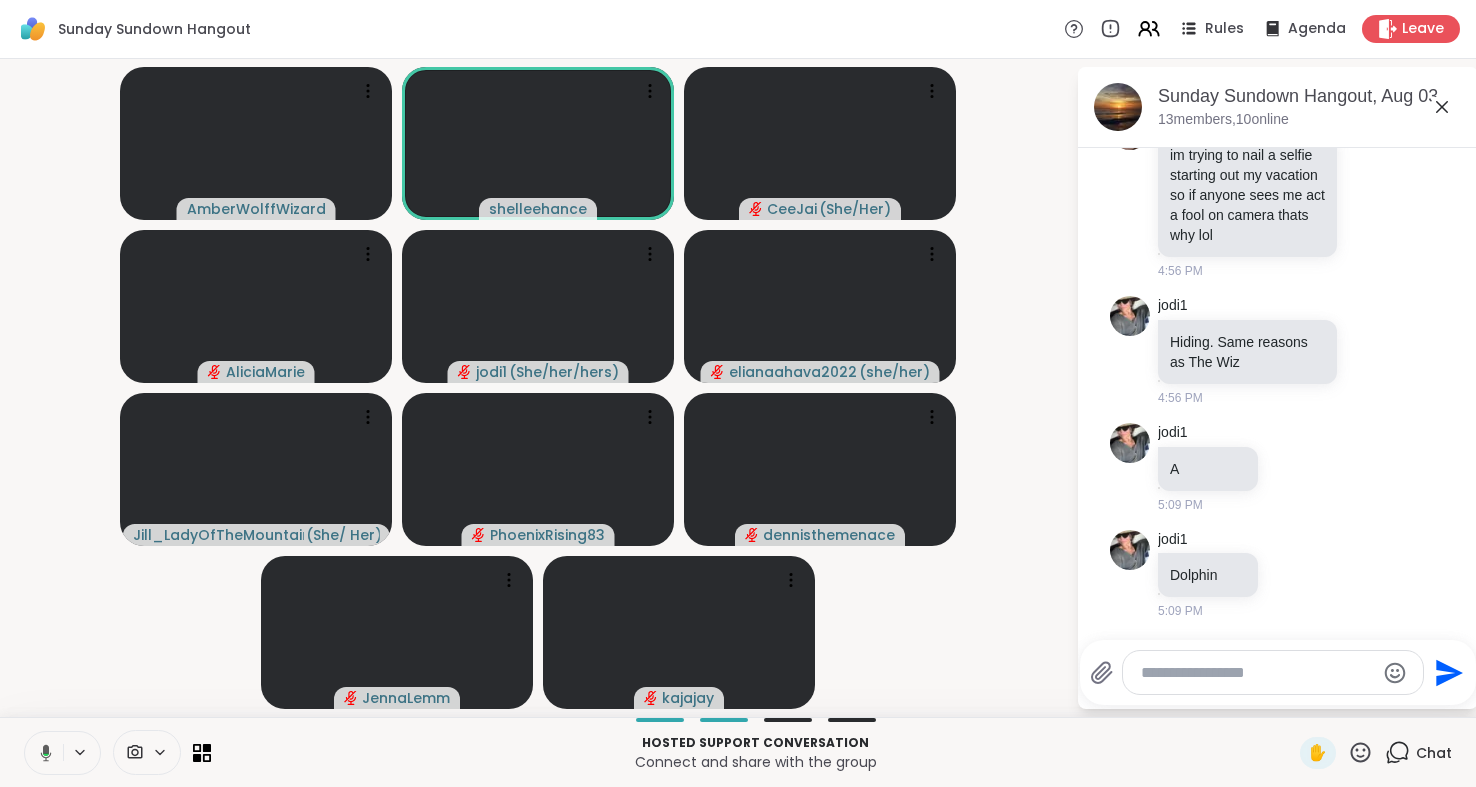 click at bounding box center (42, 753) 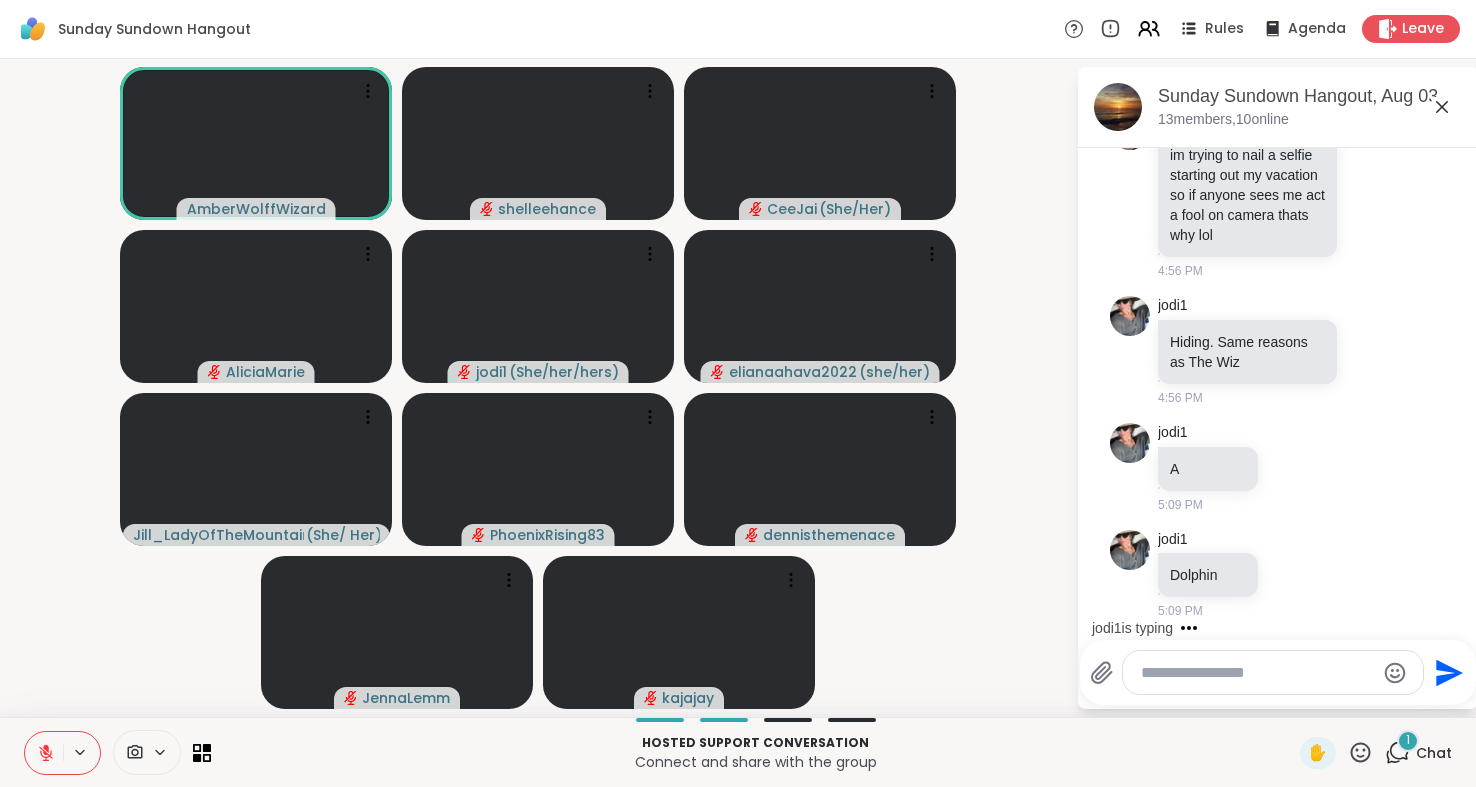 scroll, scrollTop: 768, scrollLeft: 0, axis: vertical 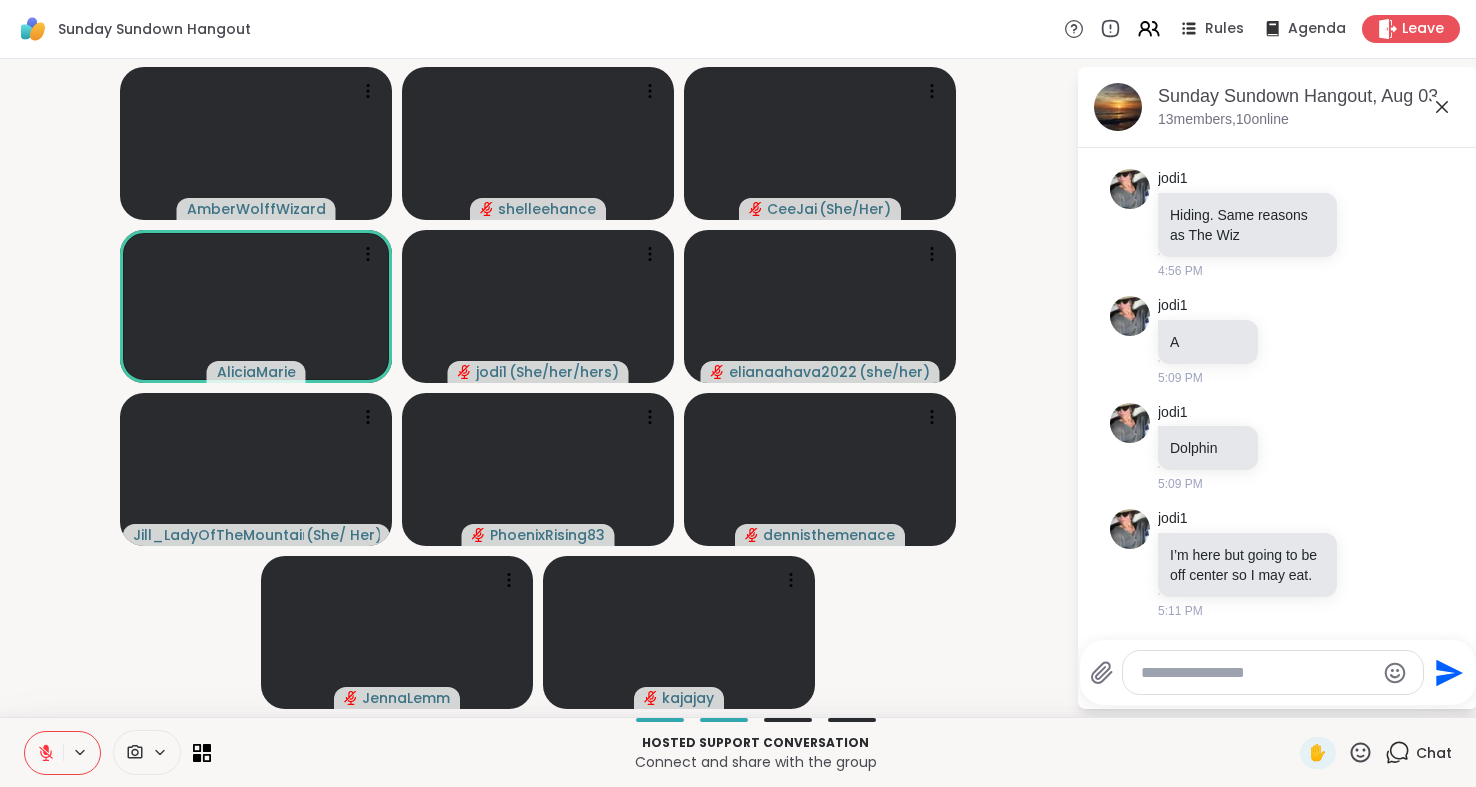 click at bounding box center [44, 753] 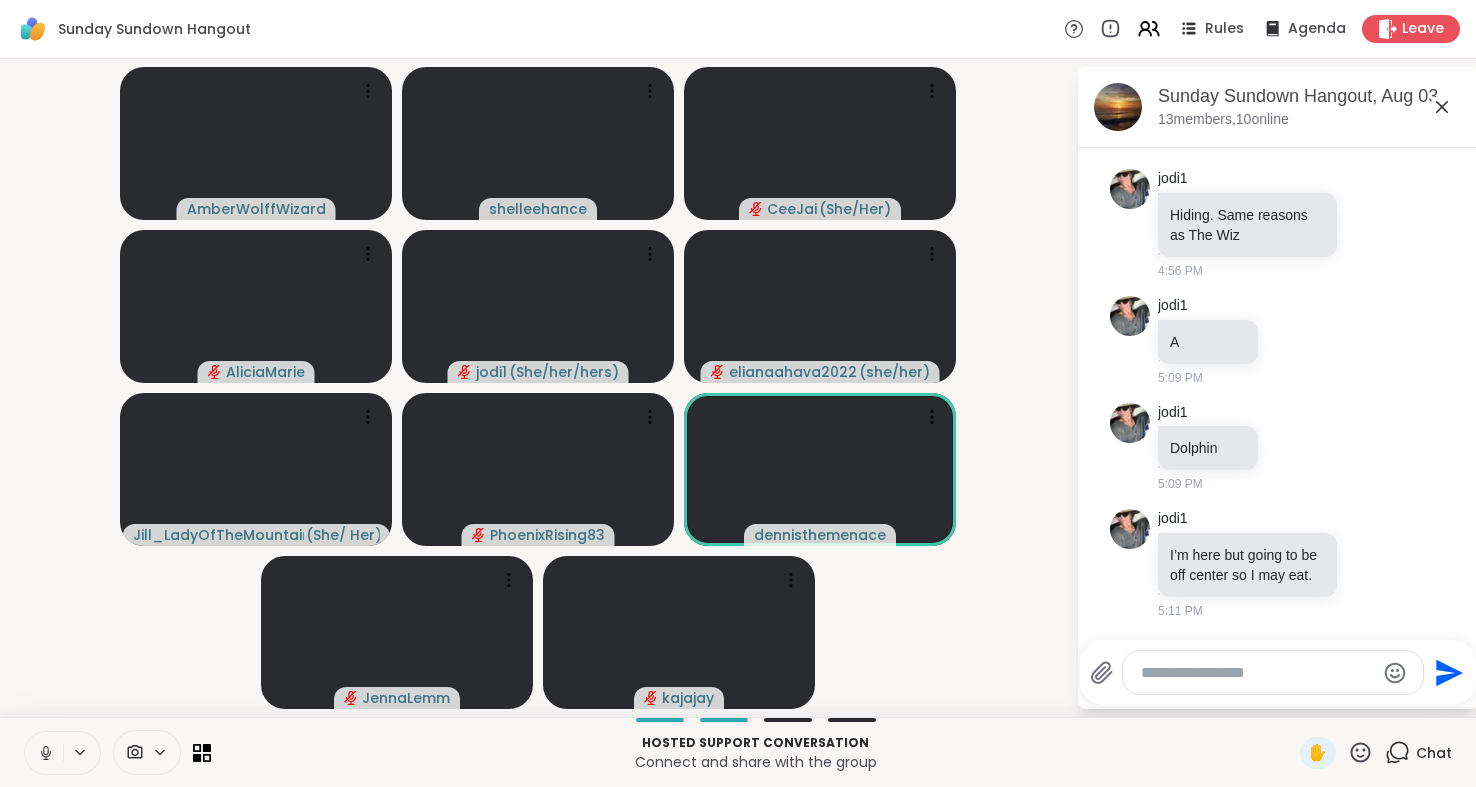 click at bounding box center (44, 753) 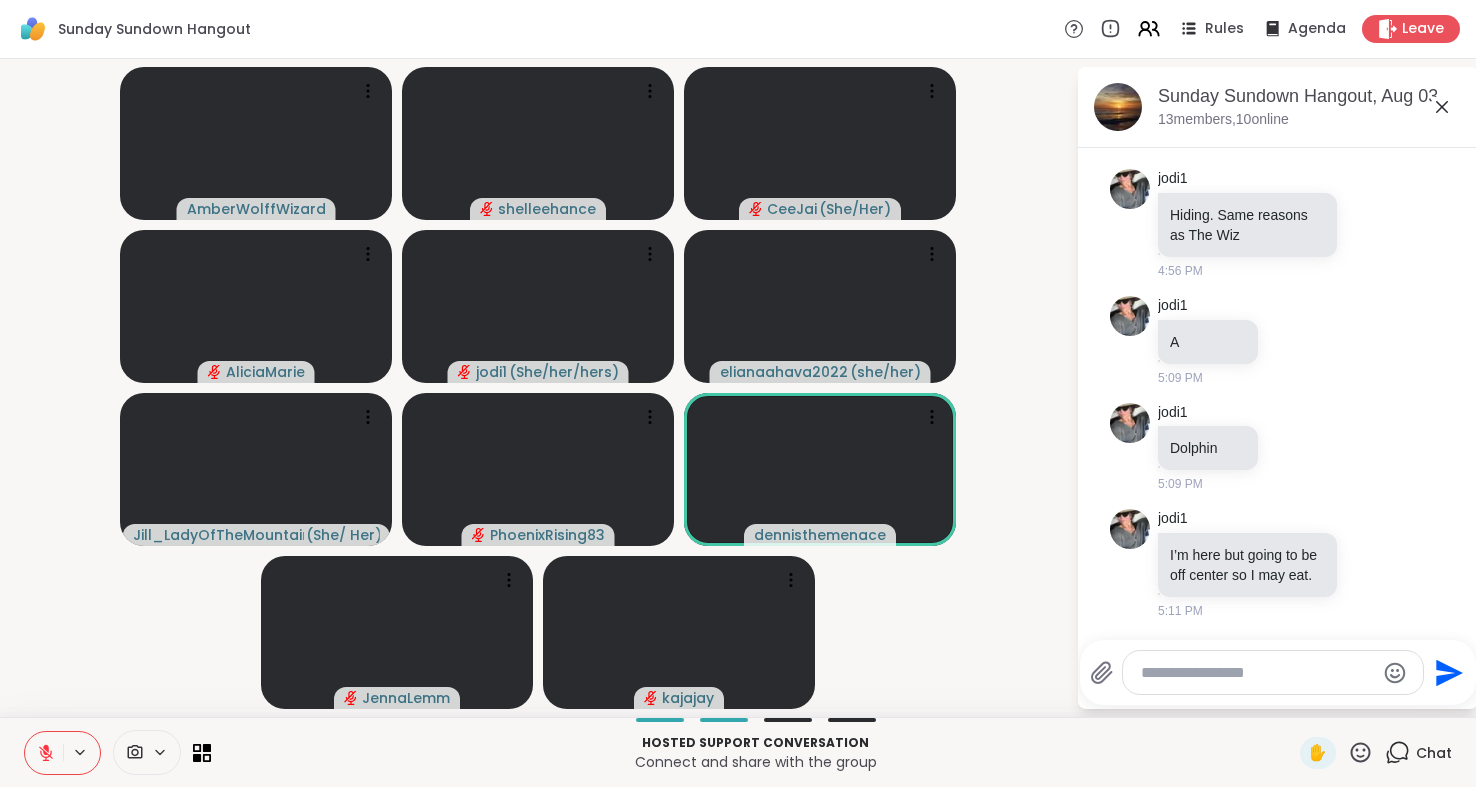 click at bounding box center [44, 753] 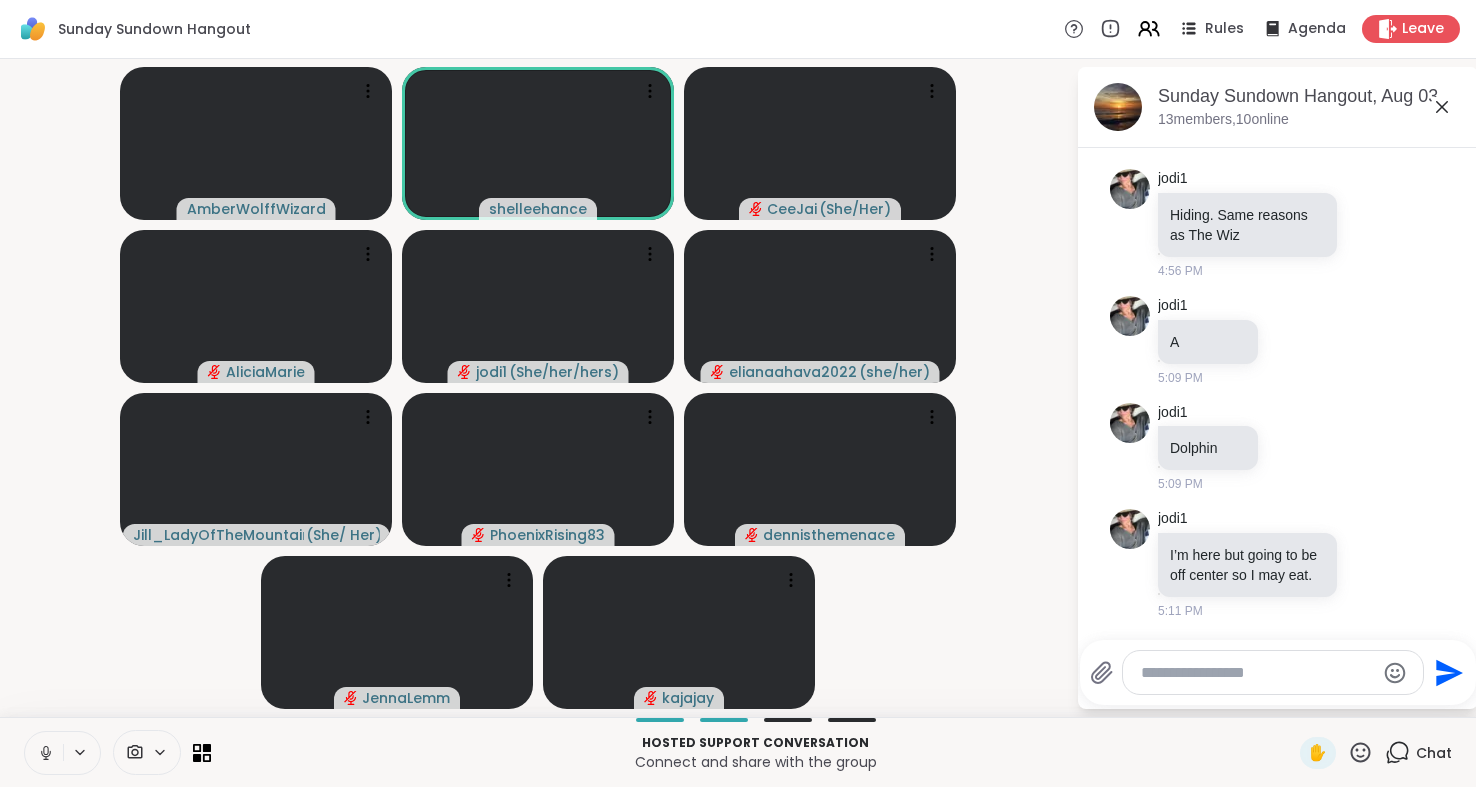 click 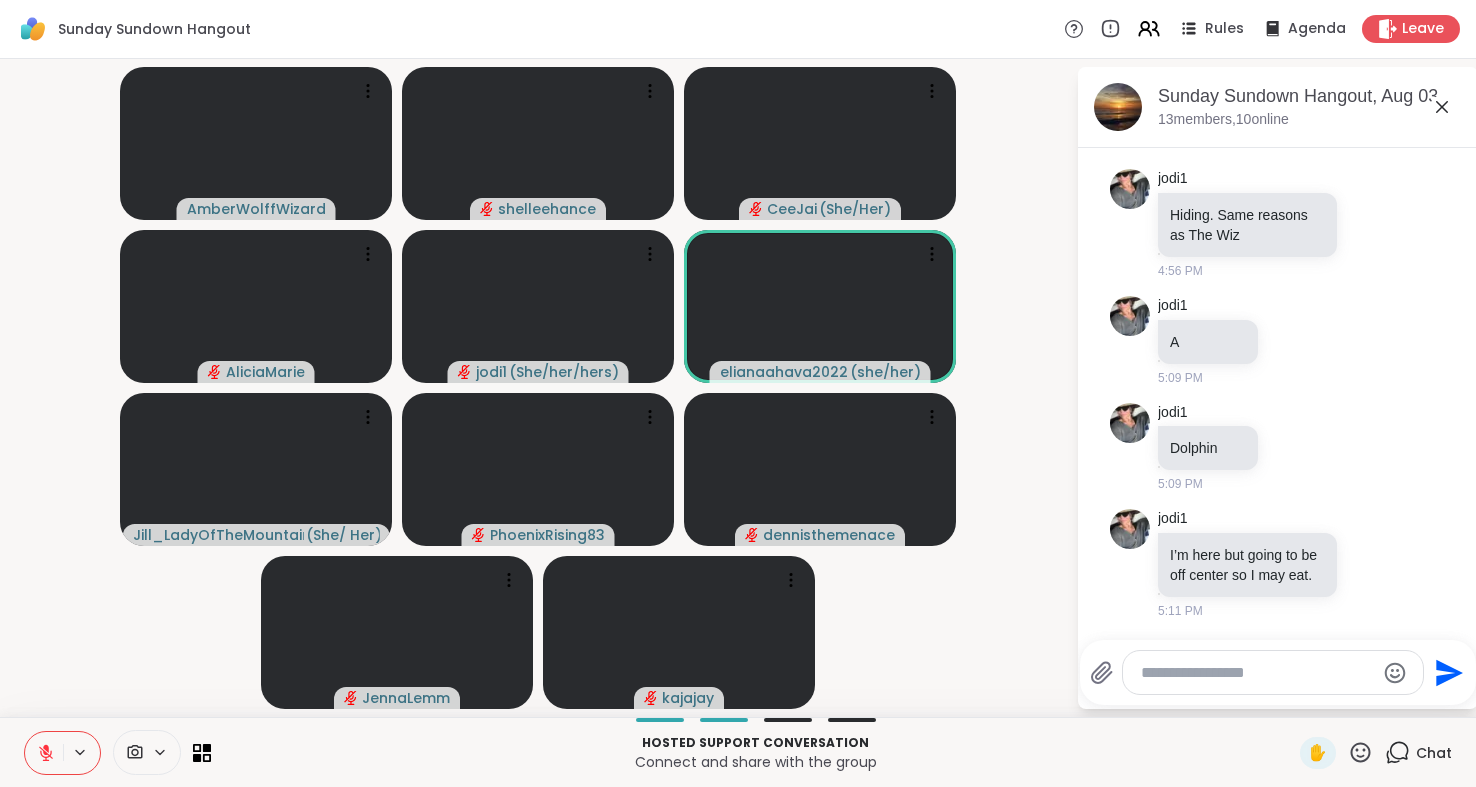 click 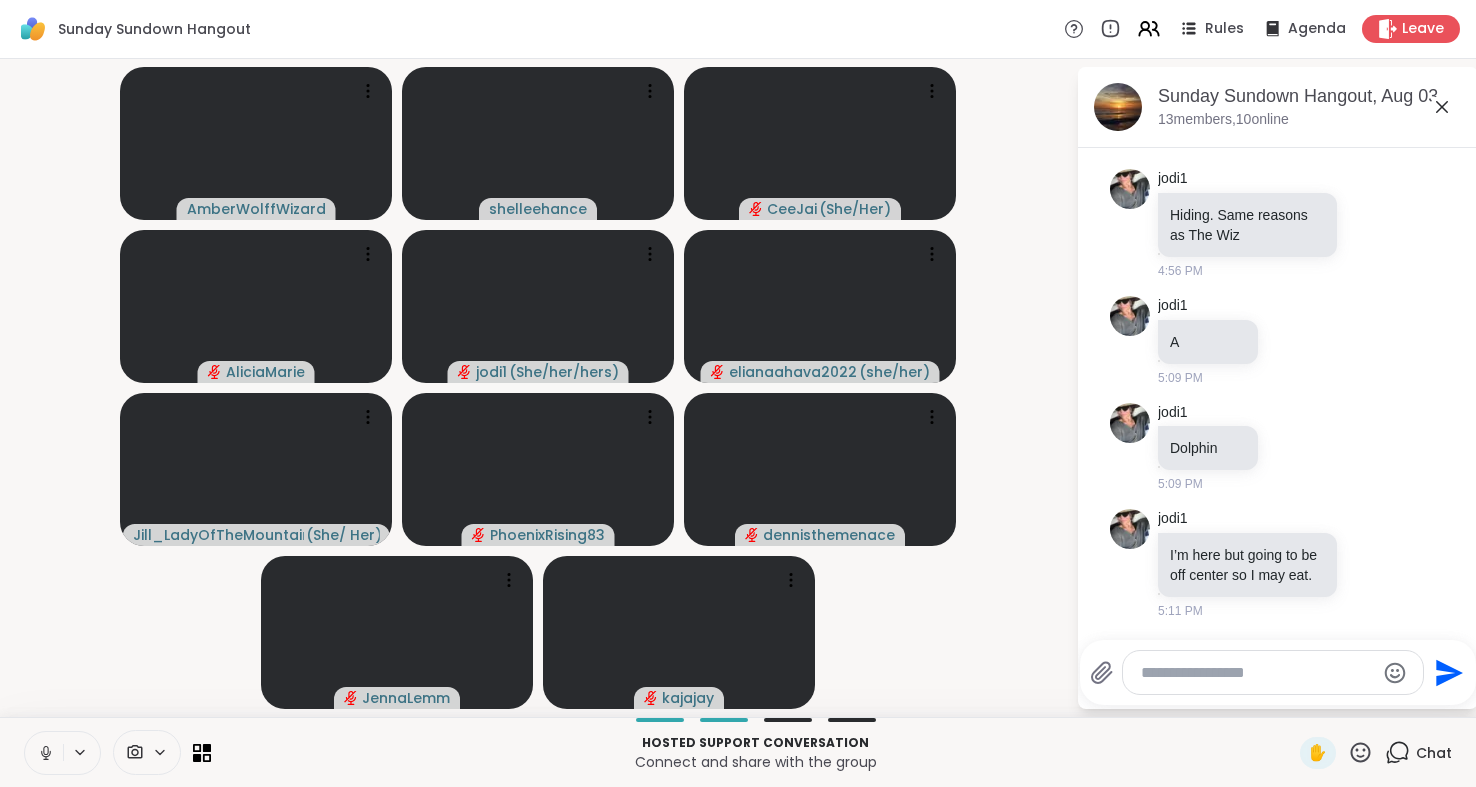 click at bounding box center (44, 753) 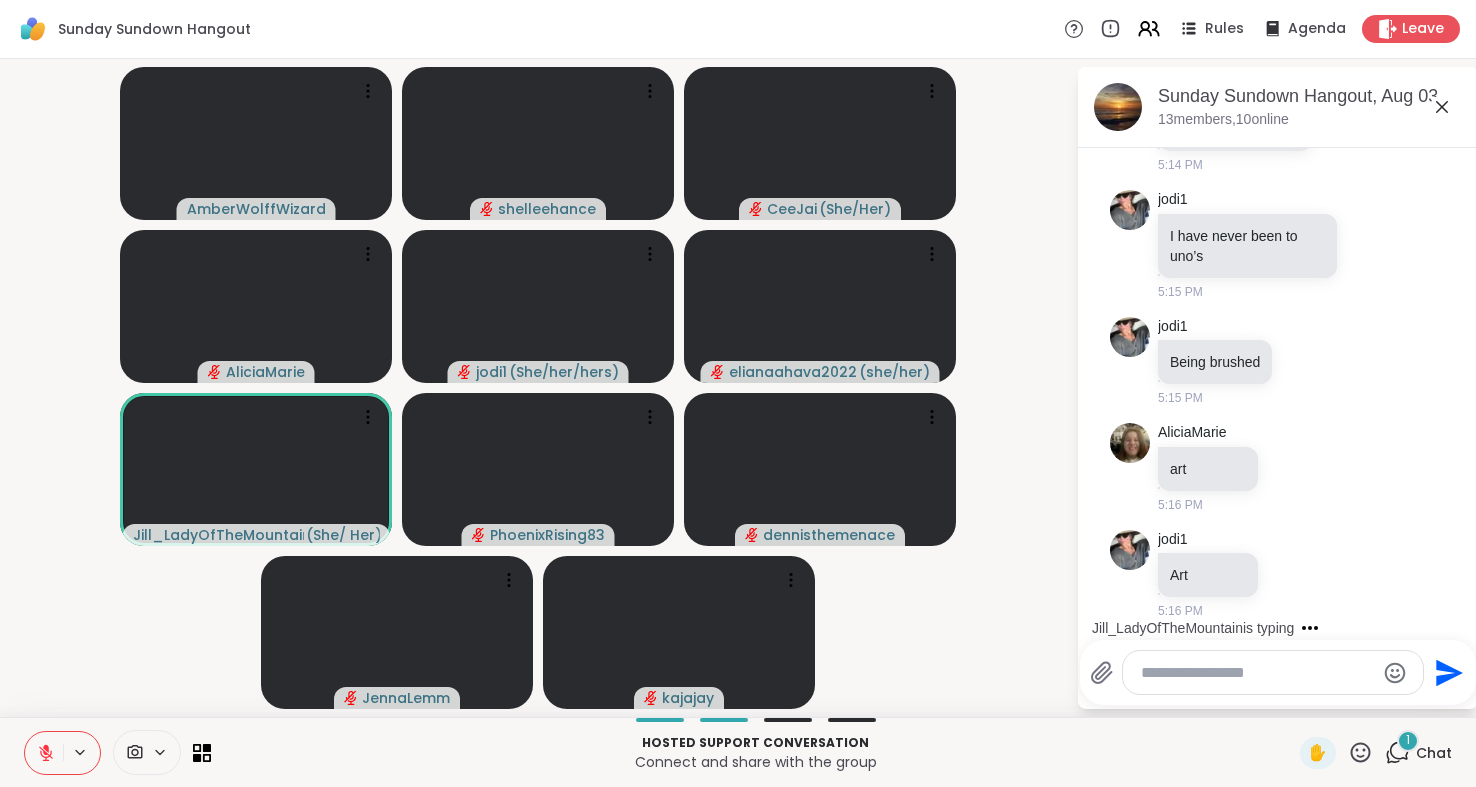 scroll, scrollTop: 1534, scrollLeft: 0, axis: vertical 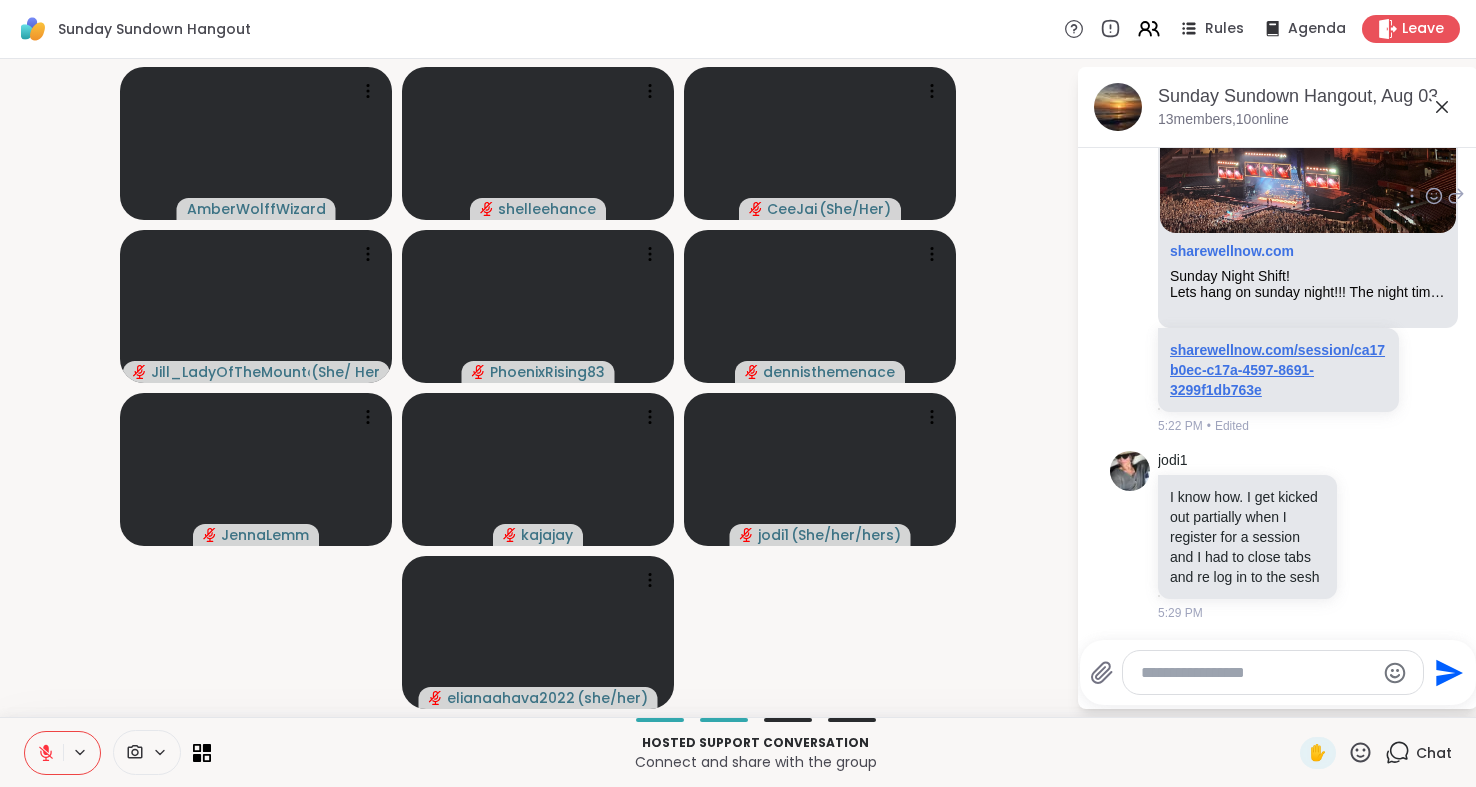 click on "sharewellnow.com/session/ca17b0ec-c17a-4597-8691-3299f1db763e" at bounding box center [1277, 370] 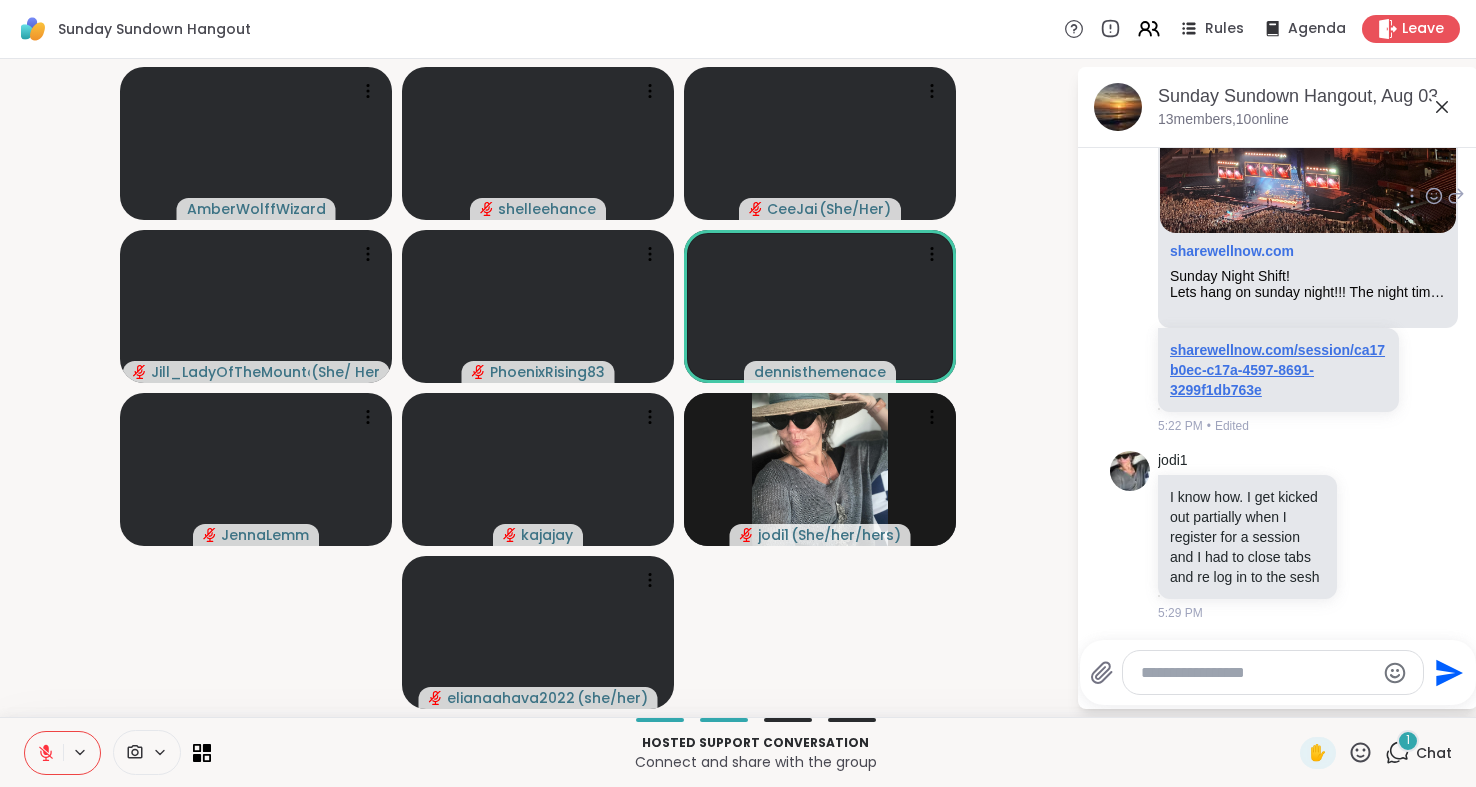 scroll, scrollTop: 2340, scrollLeft: 0, axis: vertical 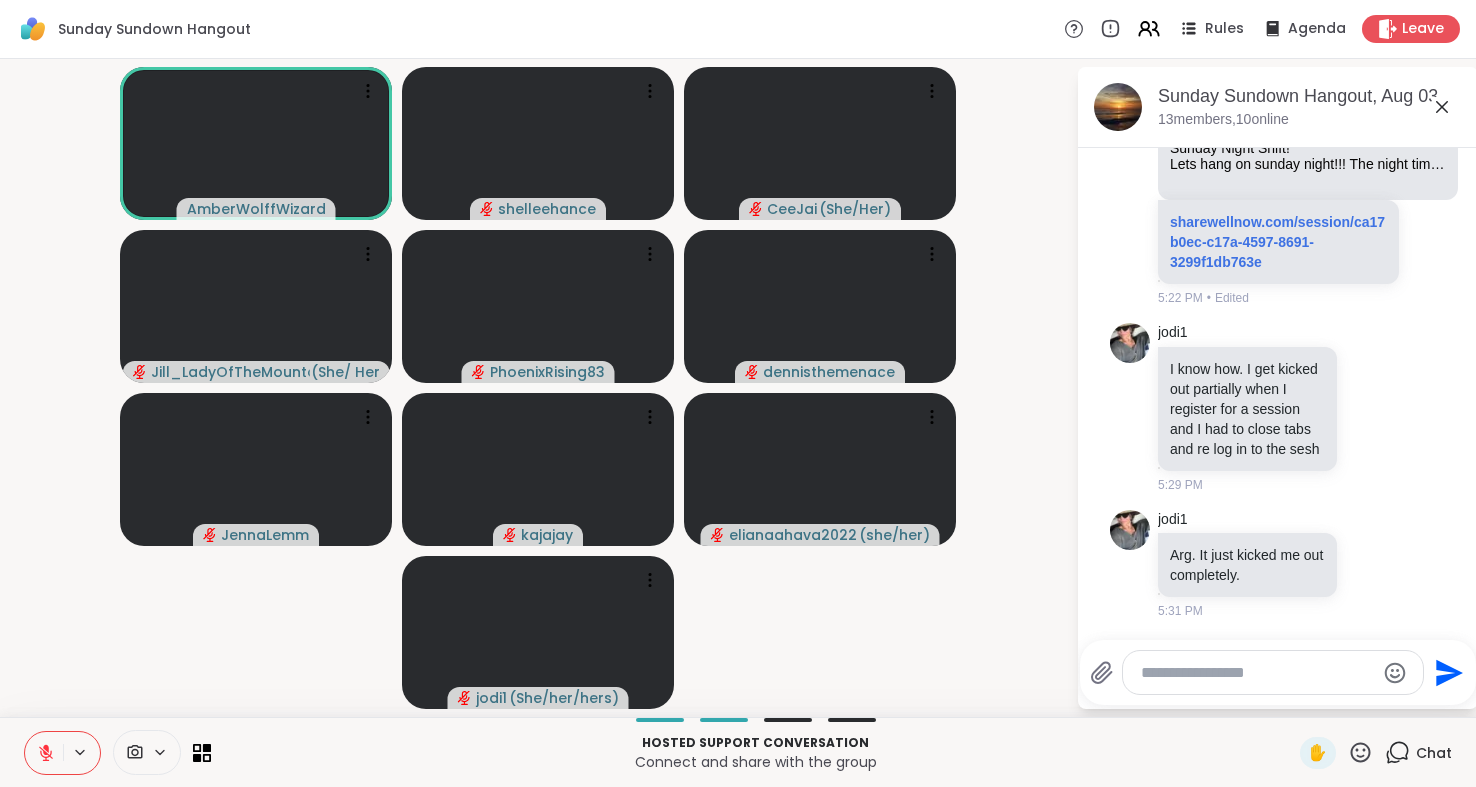 click at bounding box center [44, 753] 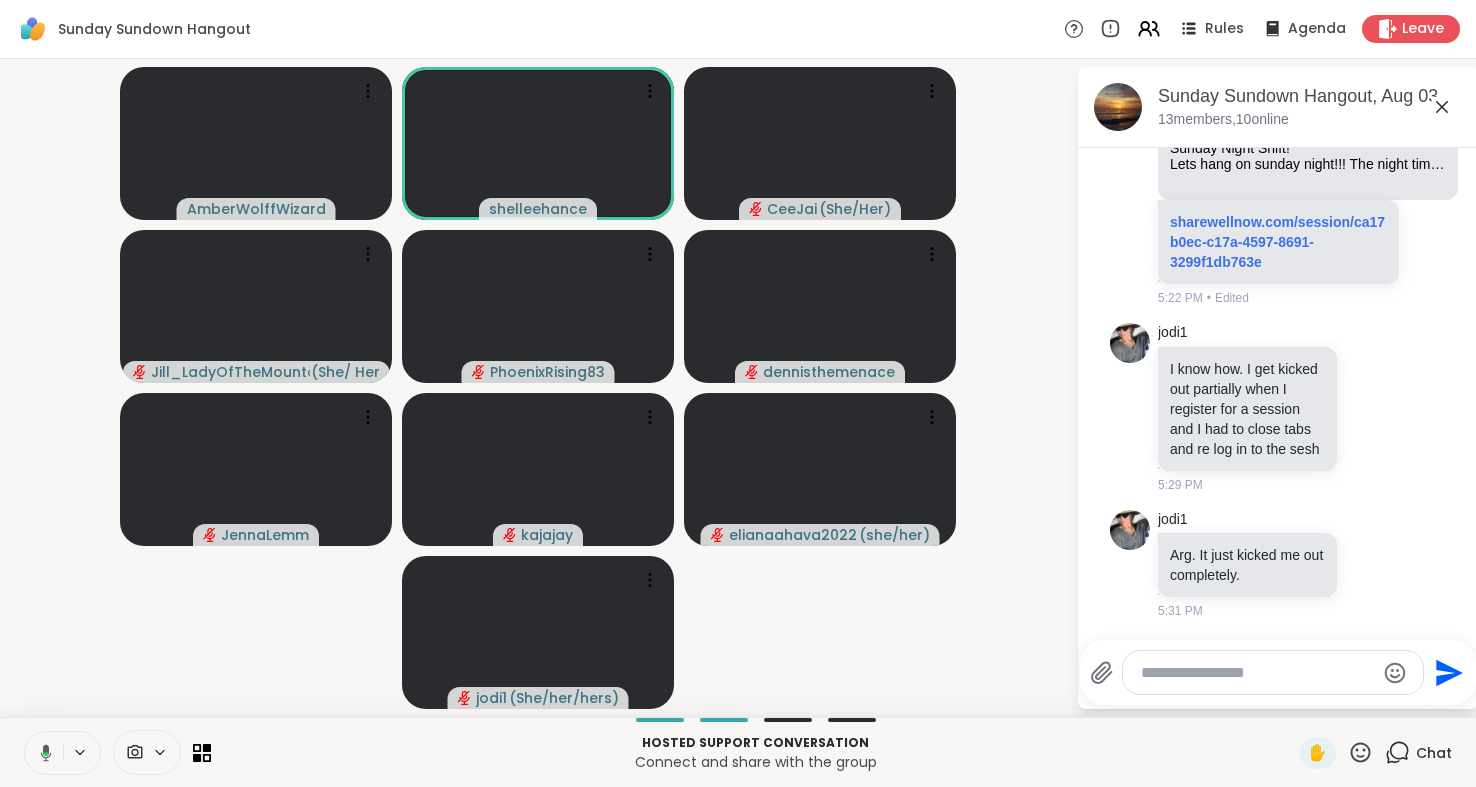 click at bounding box center (42, 753) 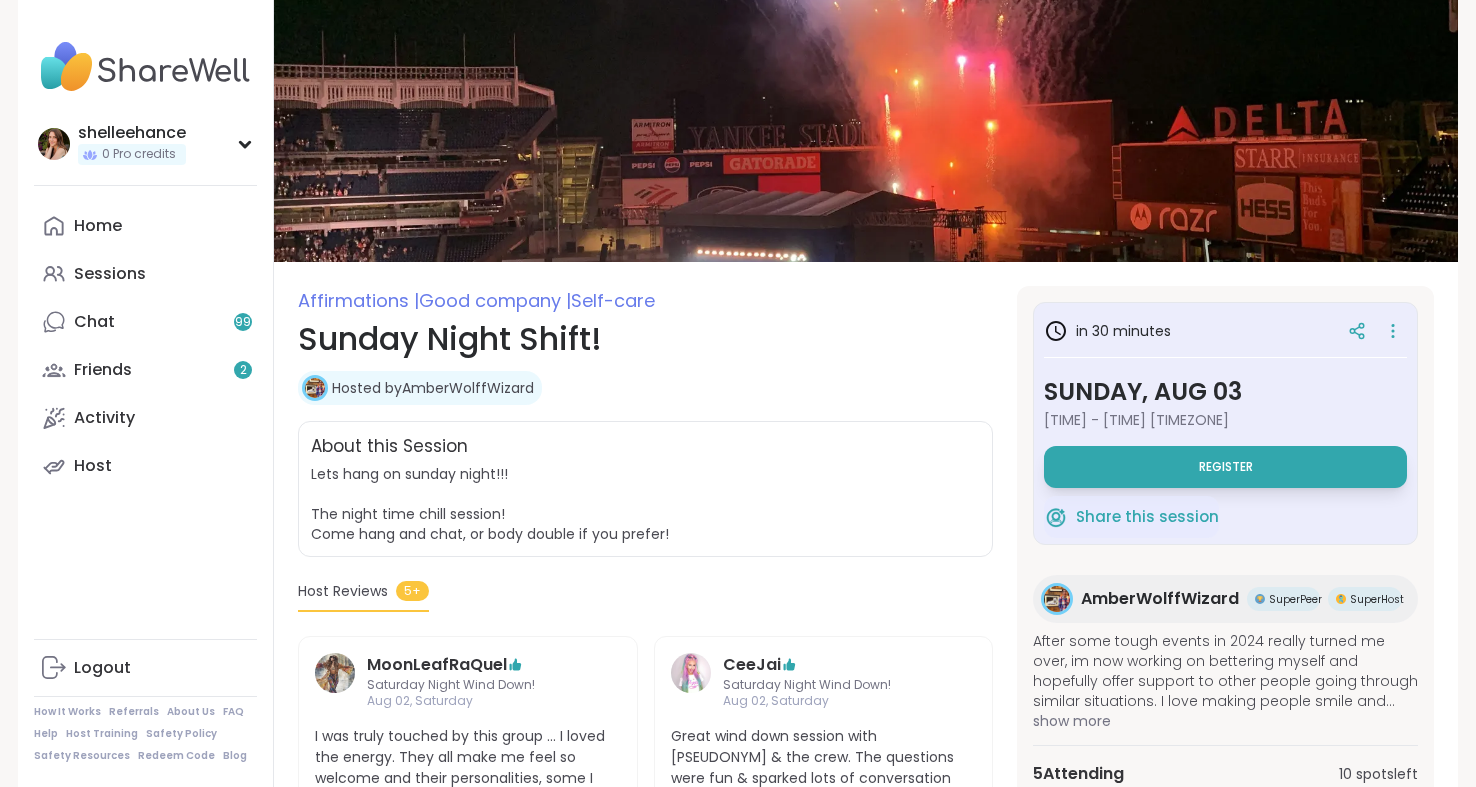 click on "Register" at bounding box center [1225, 467] 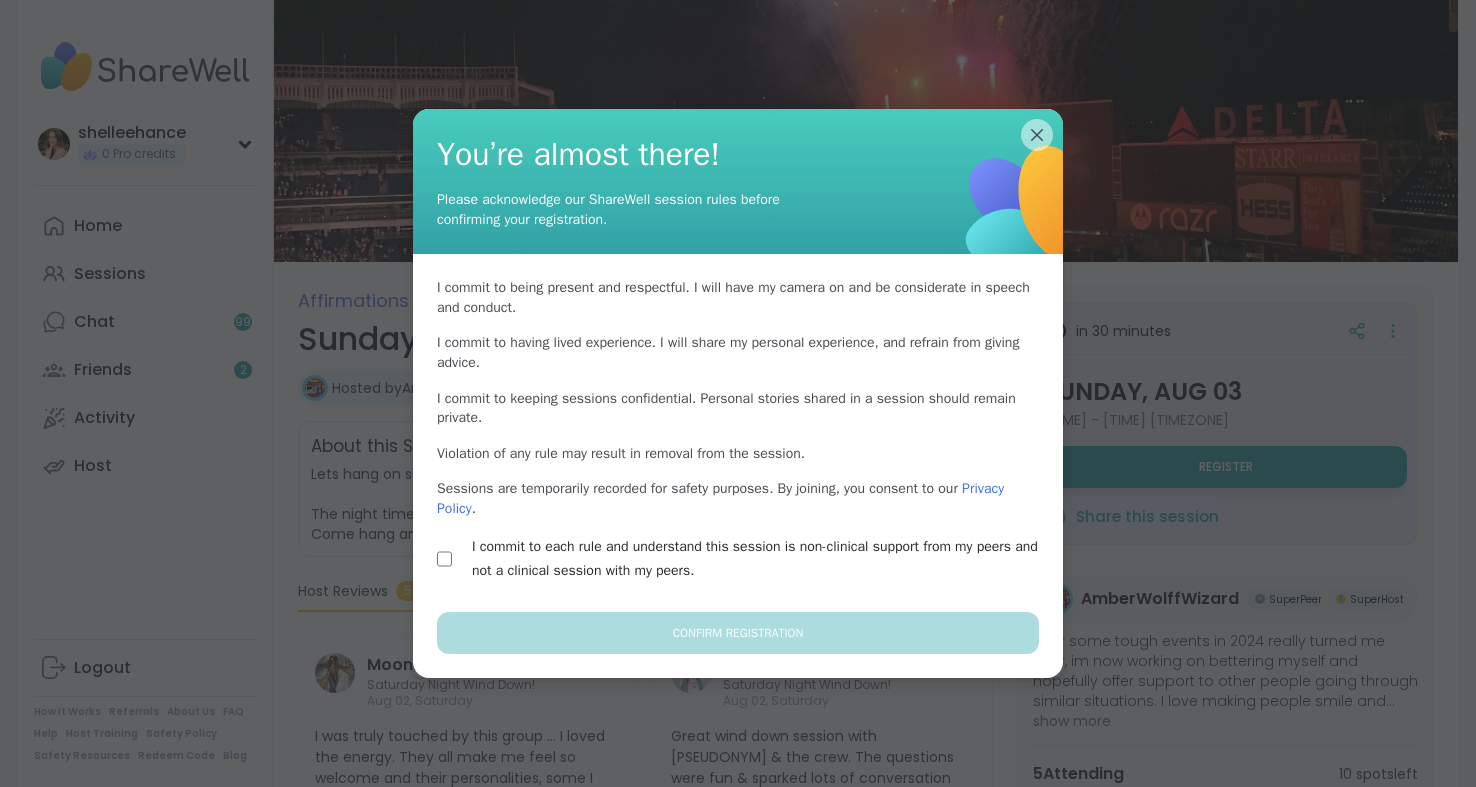 scroll, scrollTop: 0, scrollLeft: 0, axis: both 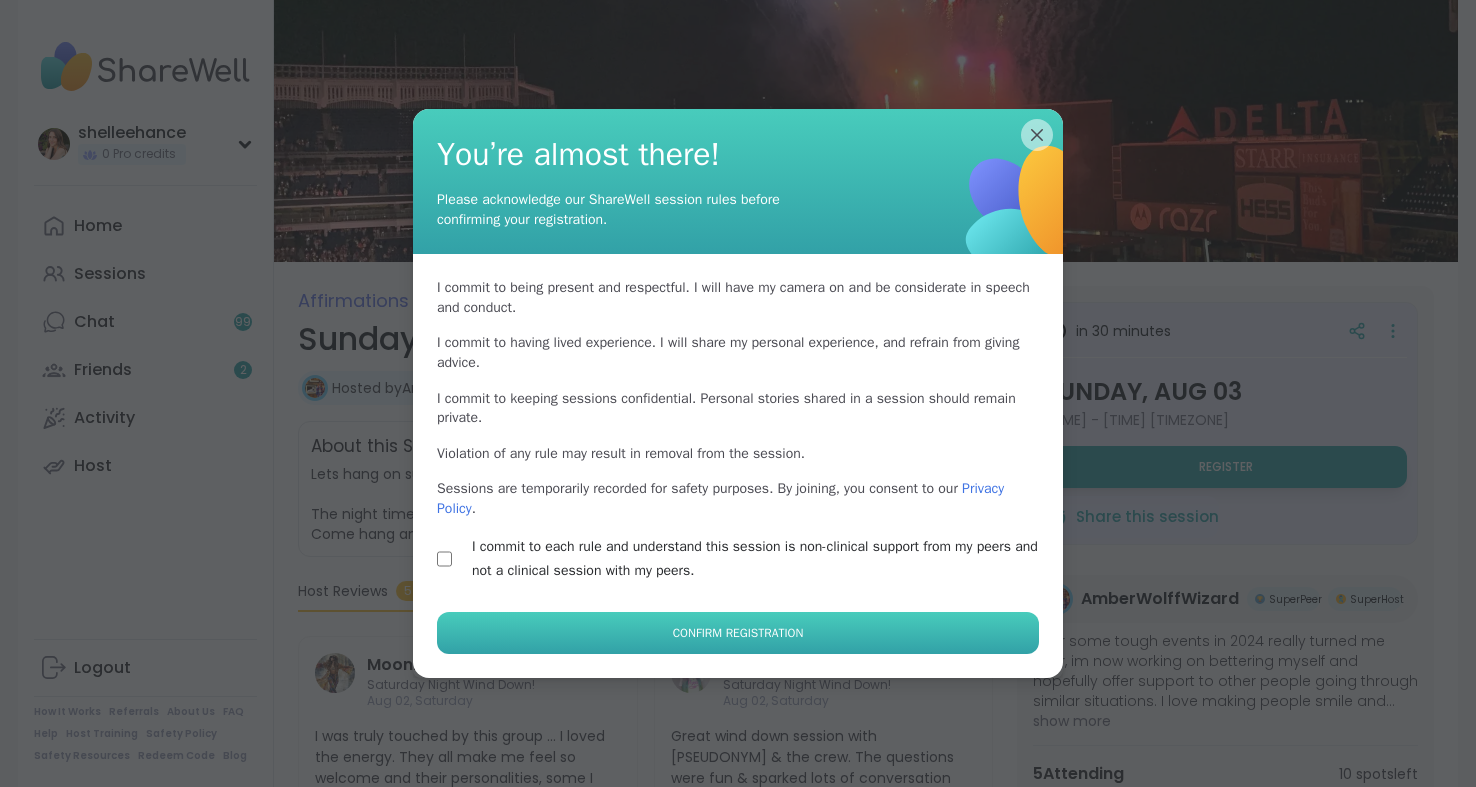 click on "Confirm Registration" at bounding box center [738, 633] 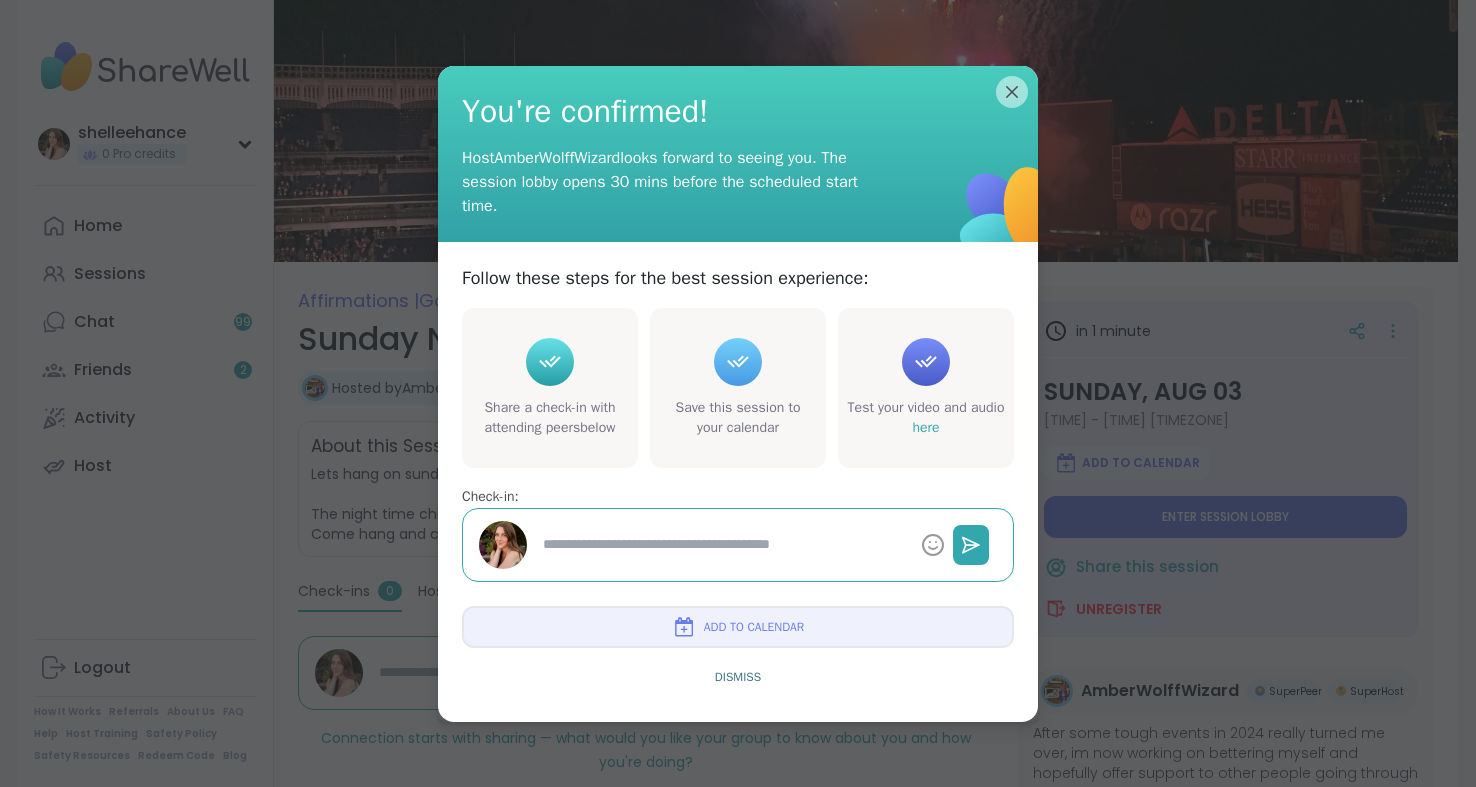 type on "*" 